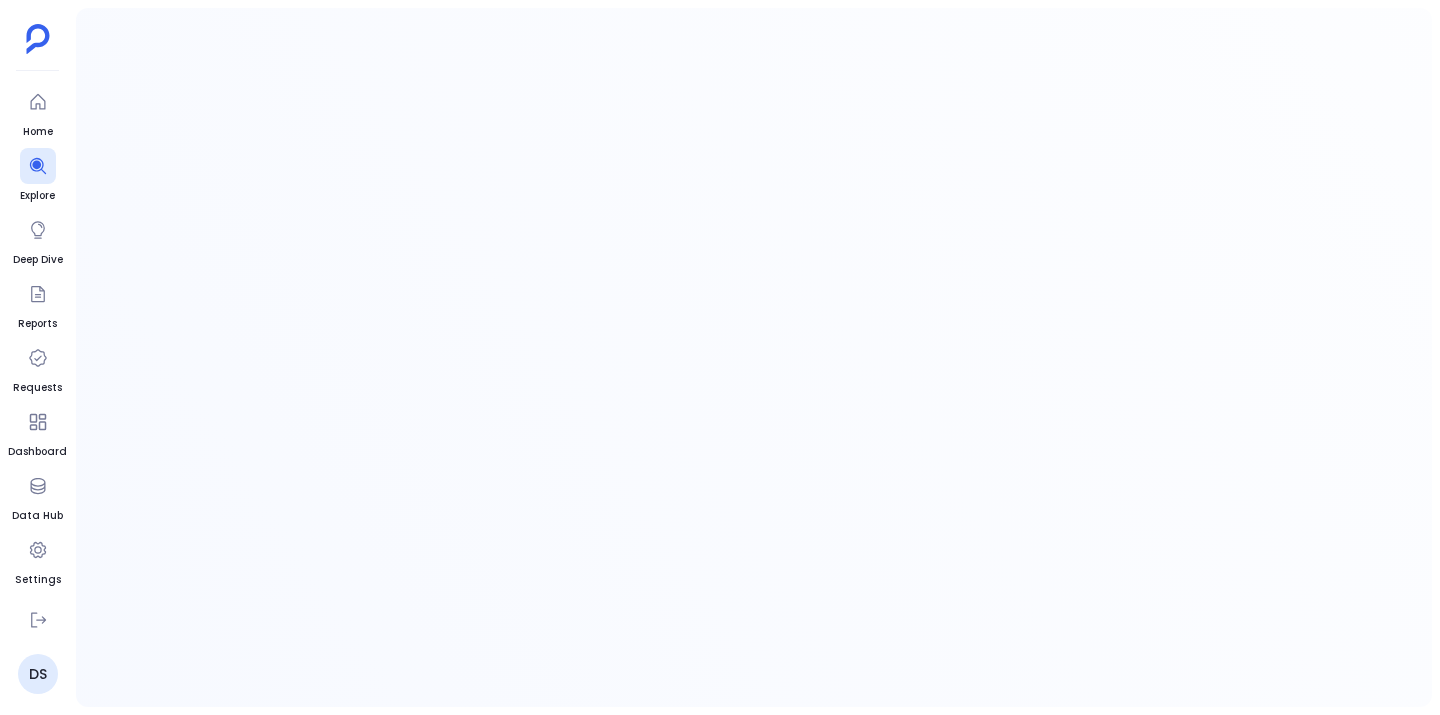 scroll, scrollTop: 0, scrollLeft: 0, axis: both 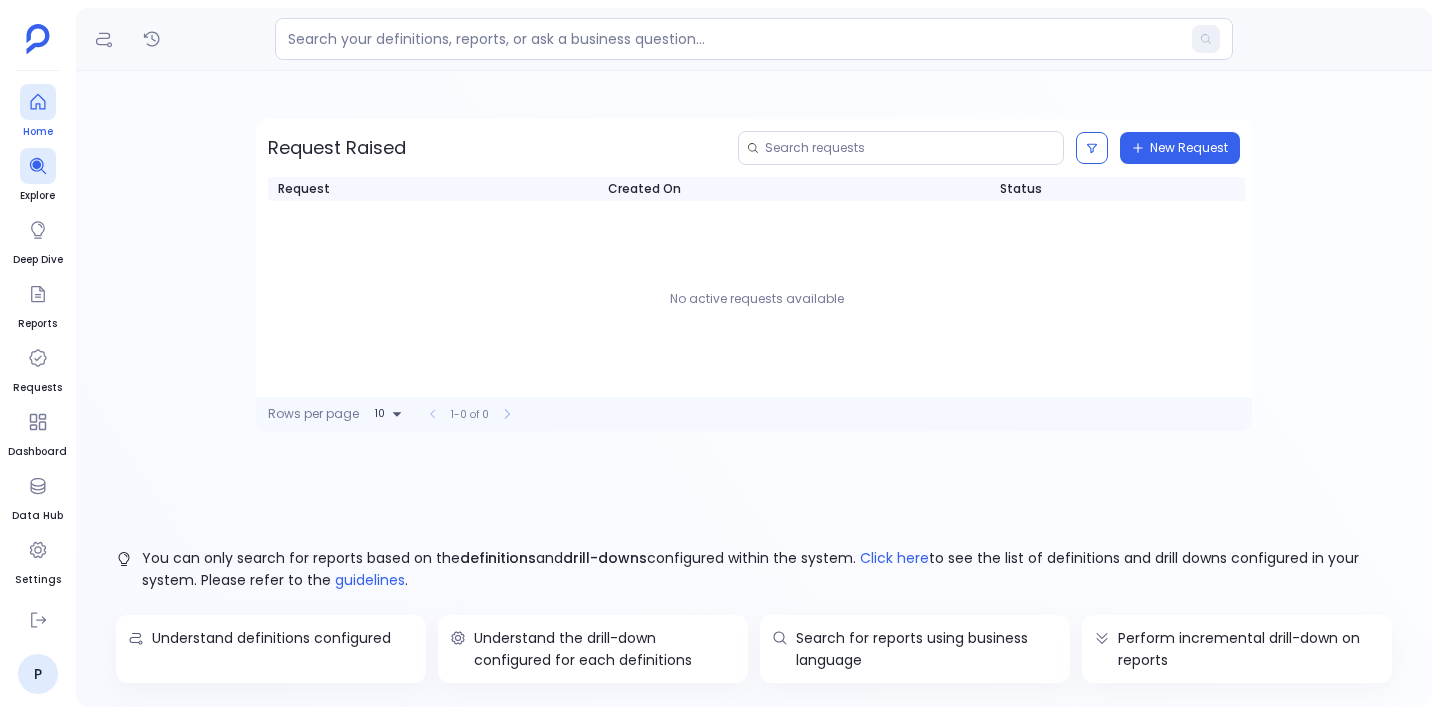 click 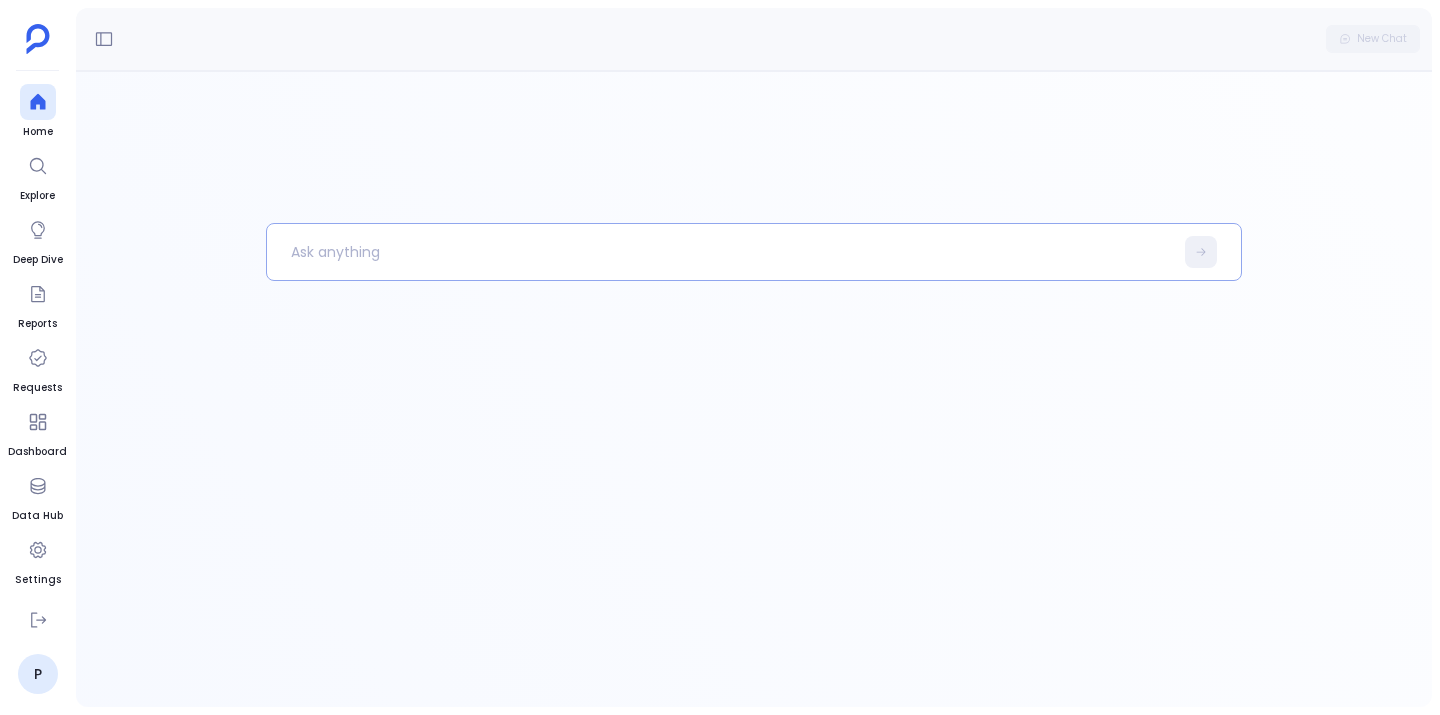 click at bounding box center [720, 252] 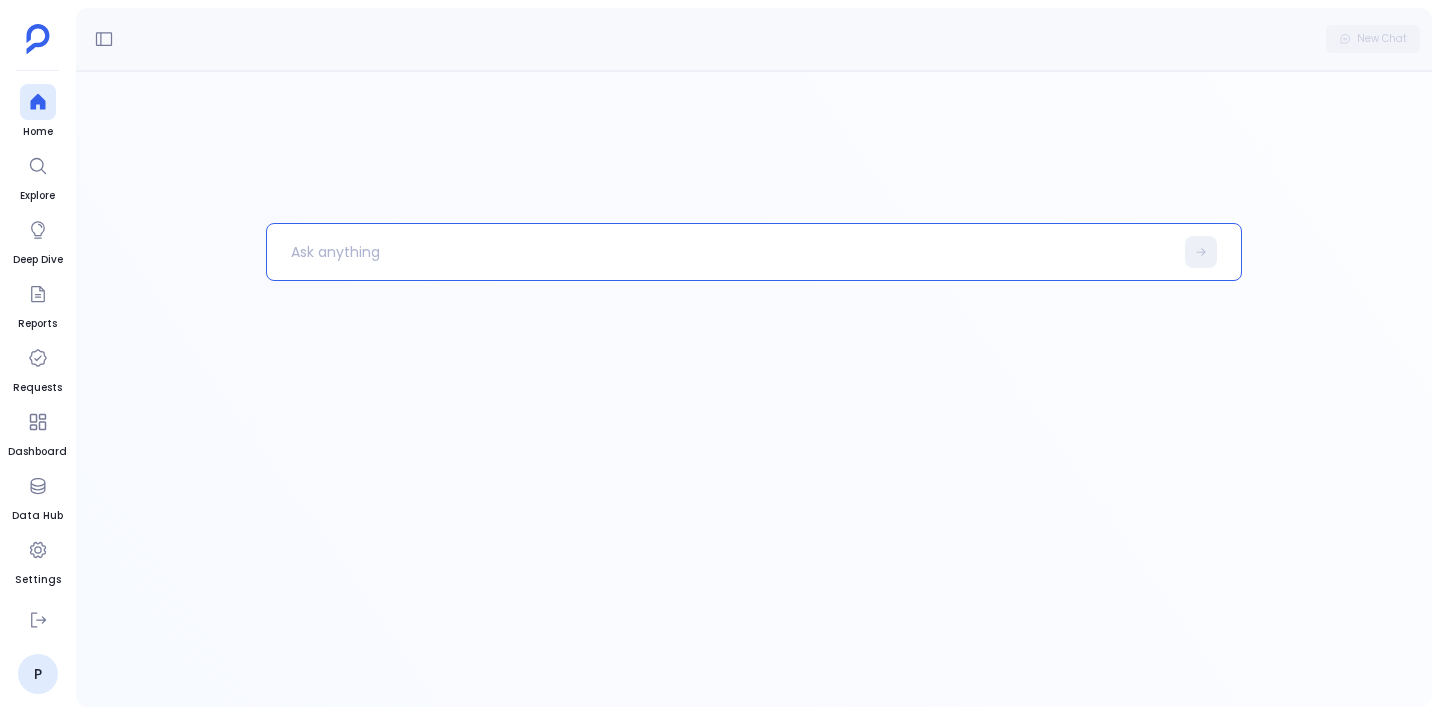 type 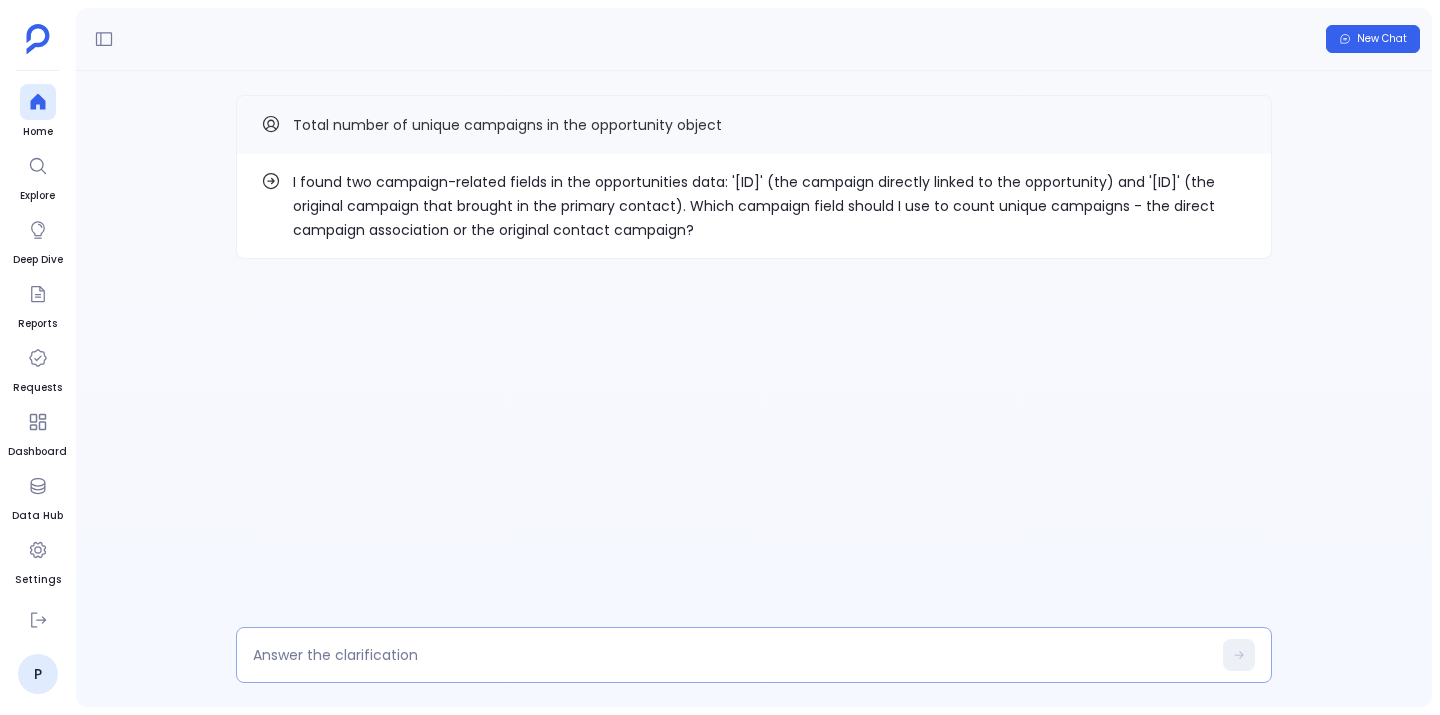 click at bounding box center (754, 655) 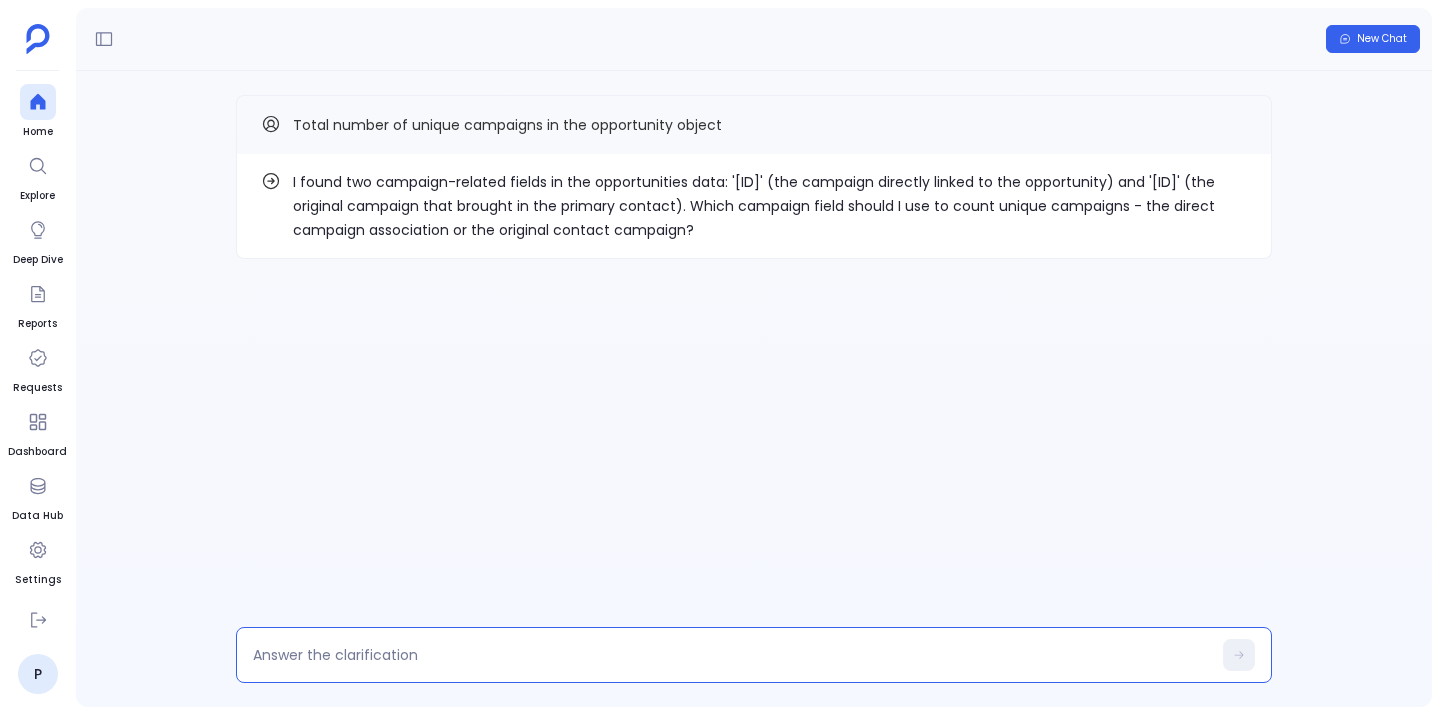 click at bounding box center [732, 655] 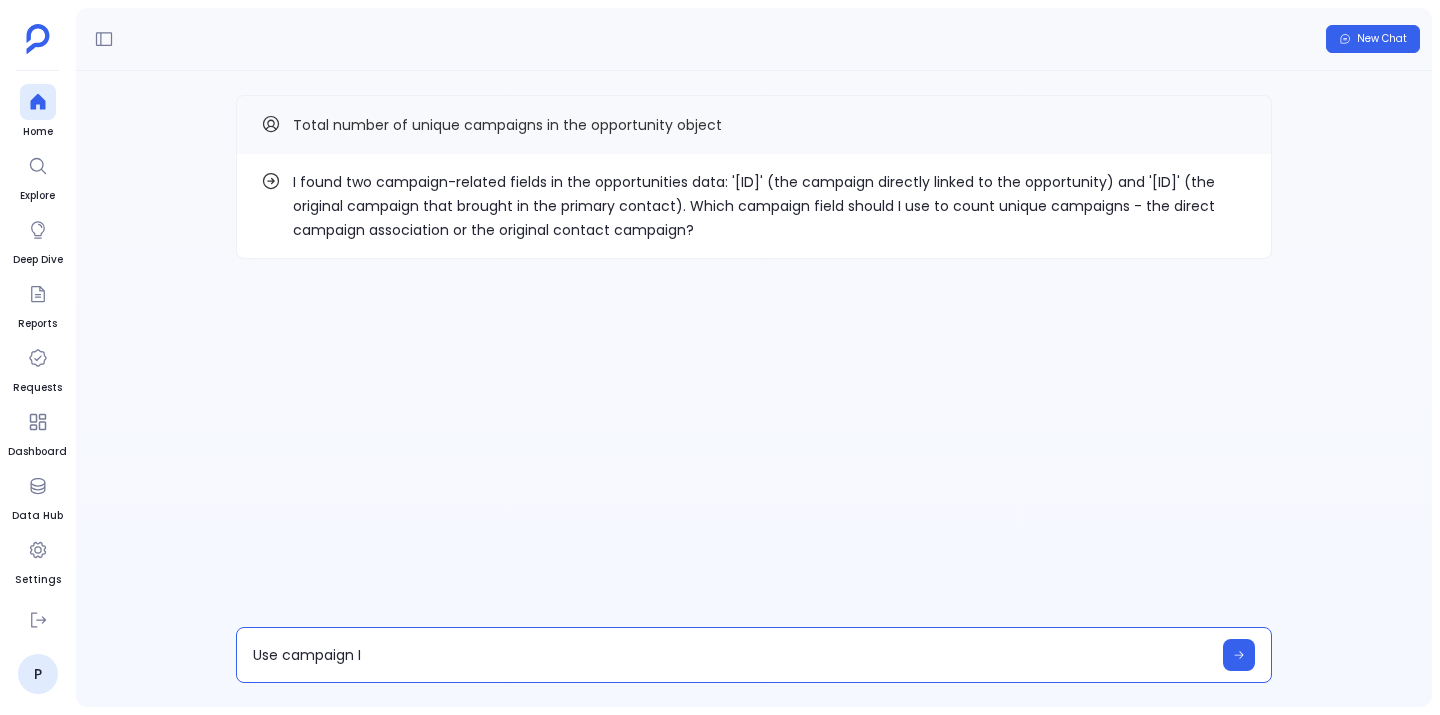 type on "Use campaign [ID]" 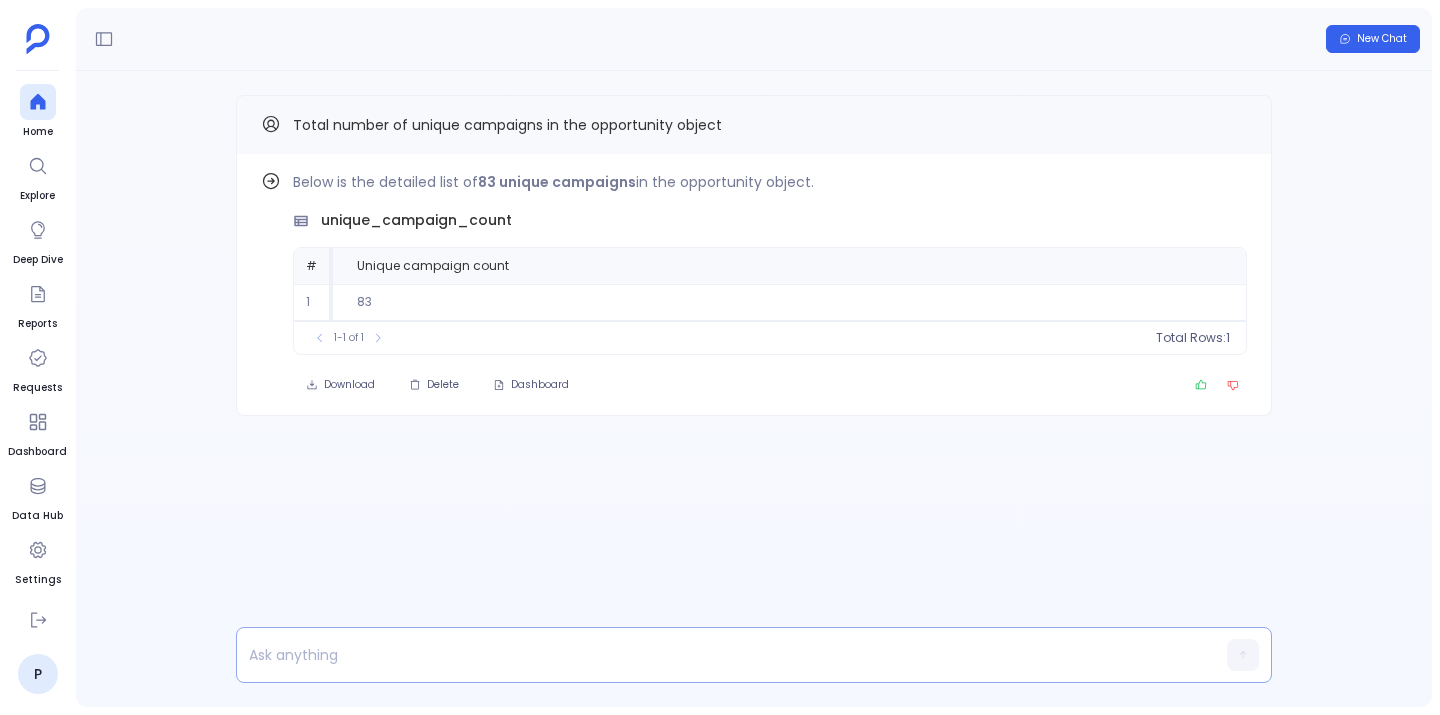click at bounding box center (715, 655) 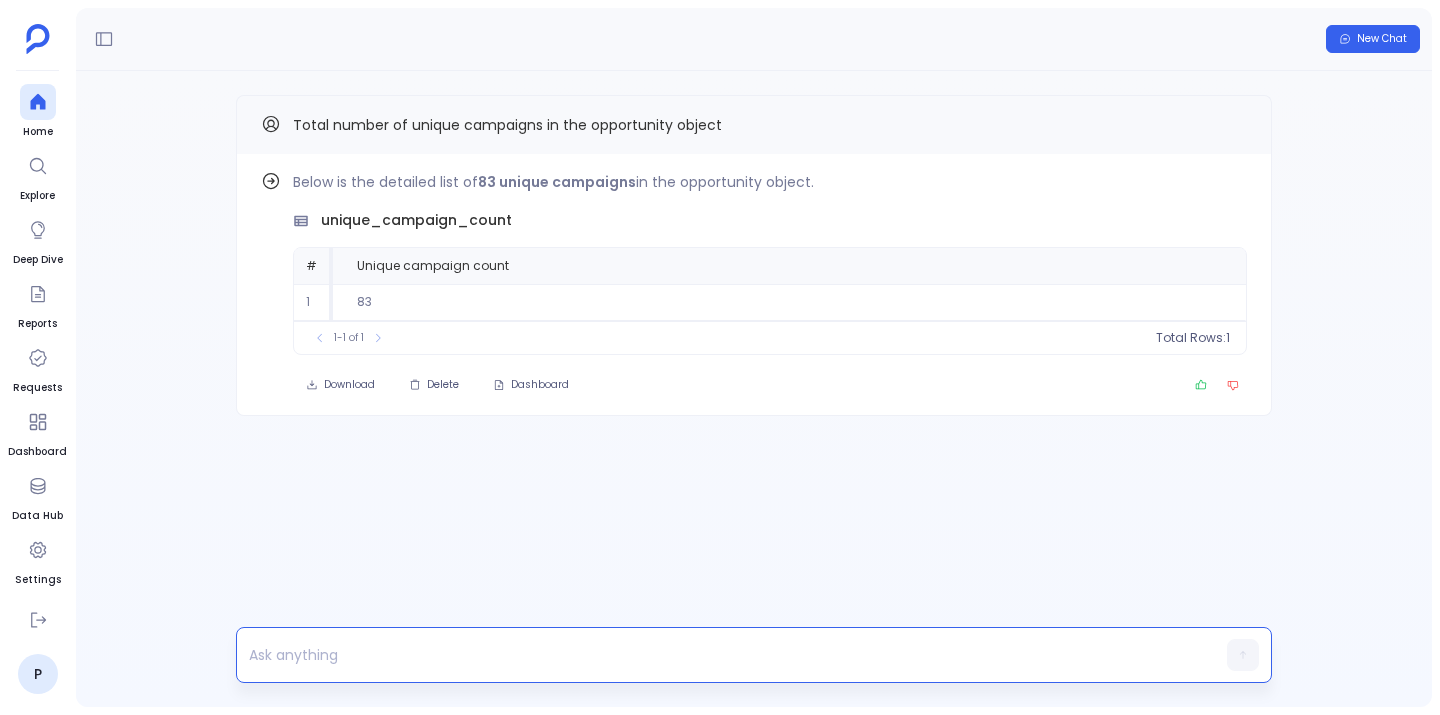 type 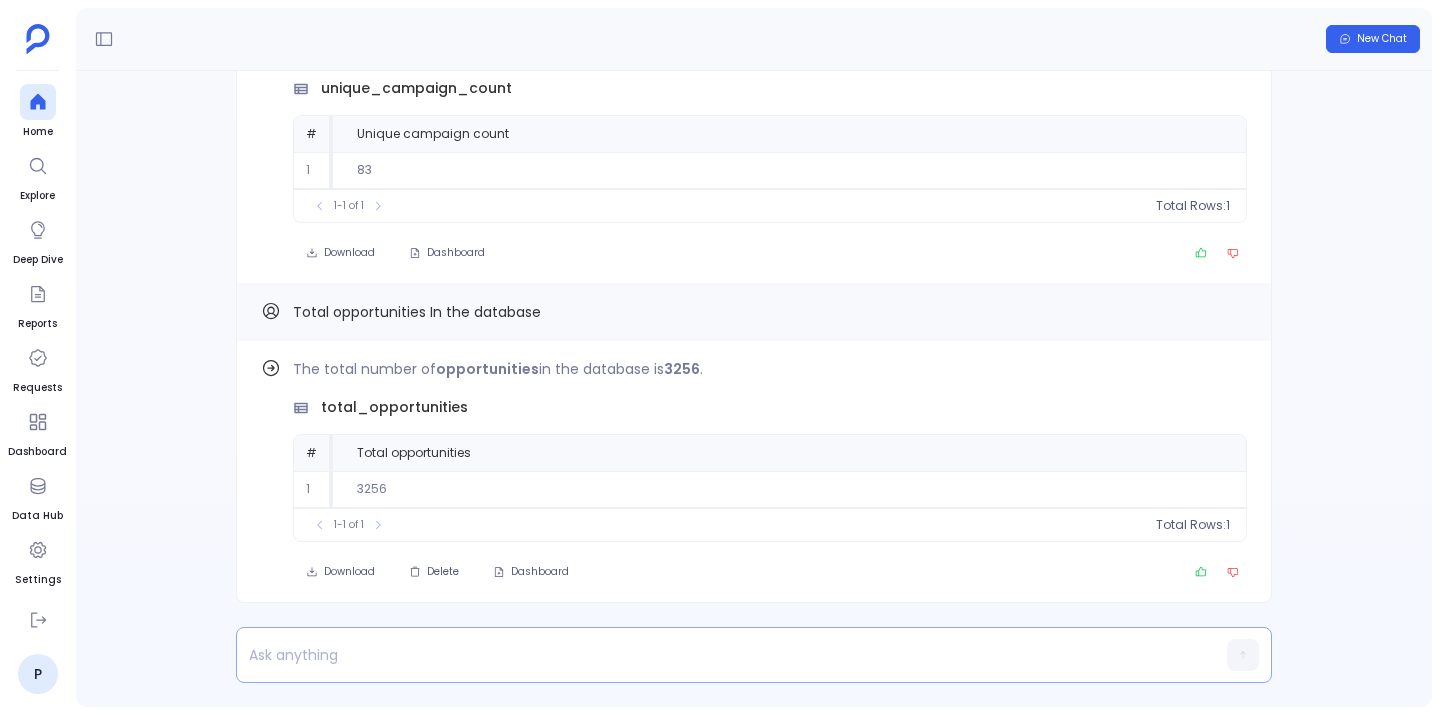 click at bounding box center [715, 655] 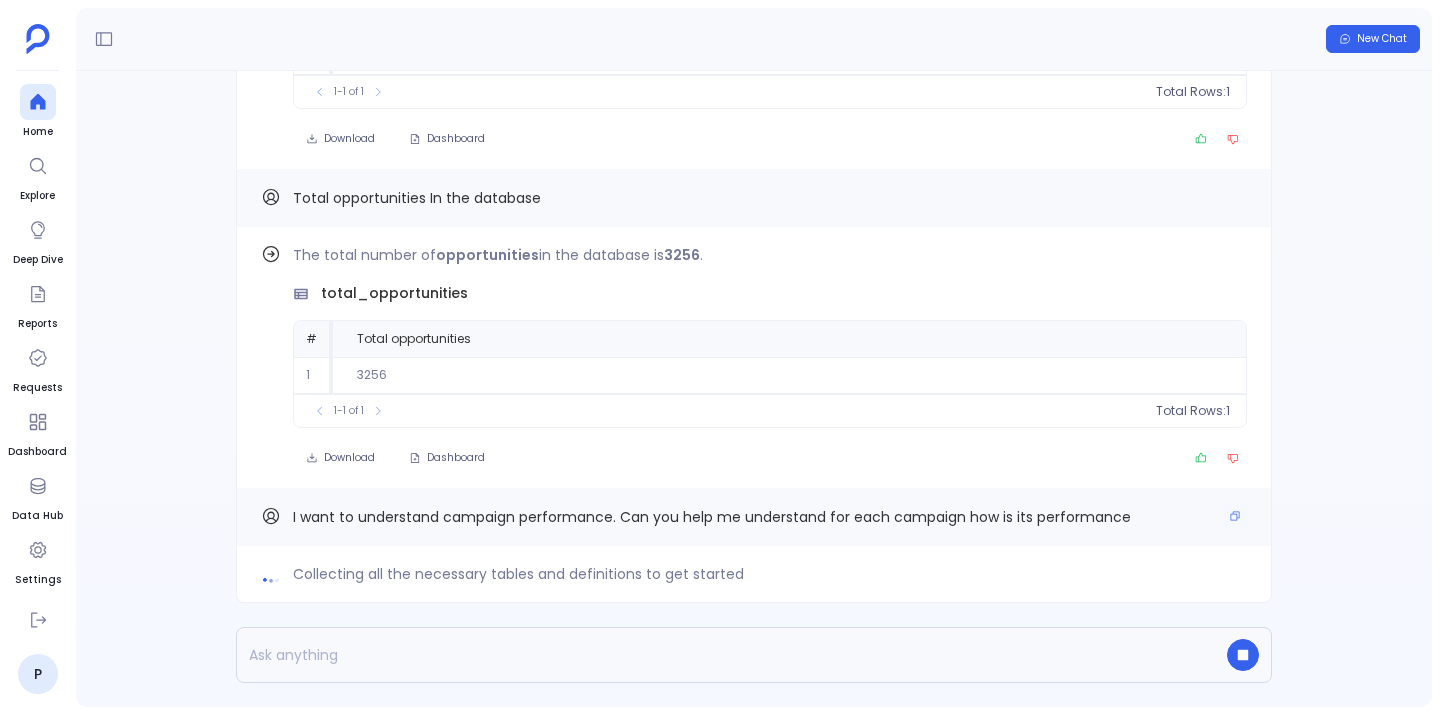 drag, startPoint x: 291, startPoint y: 516, endPoint x: 1044, endPoint y: 514, distance: 753.0027 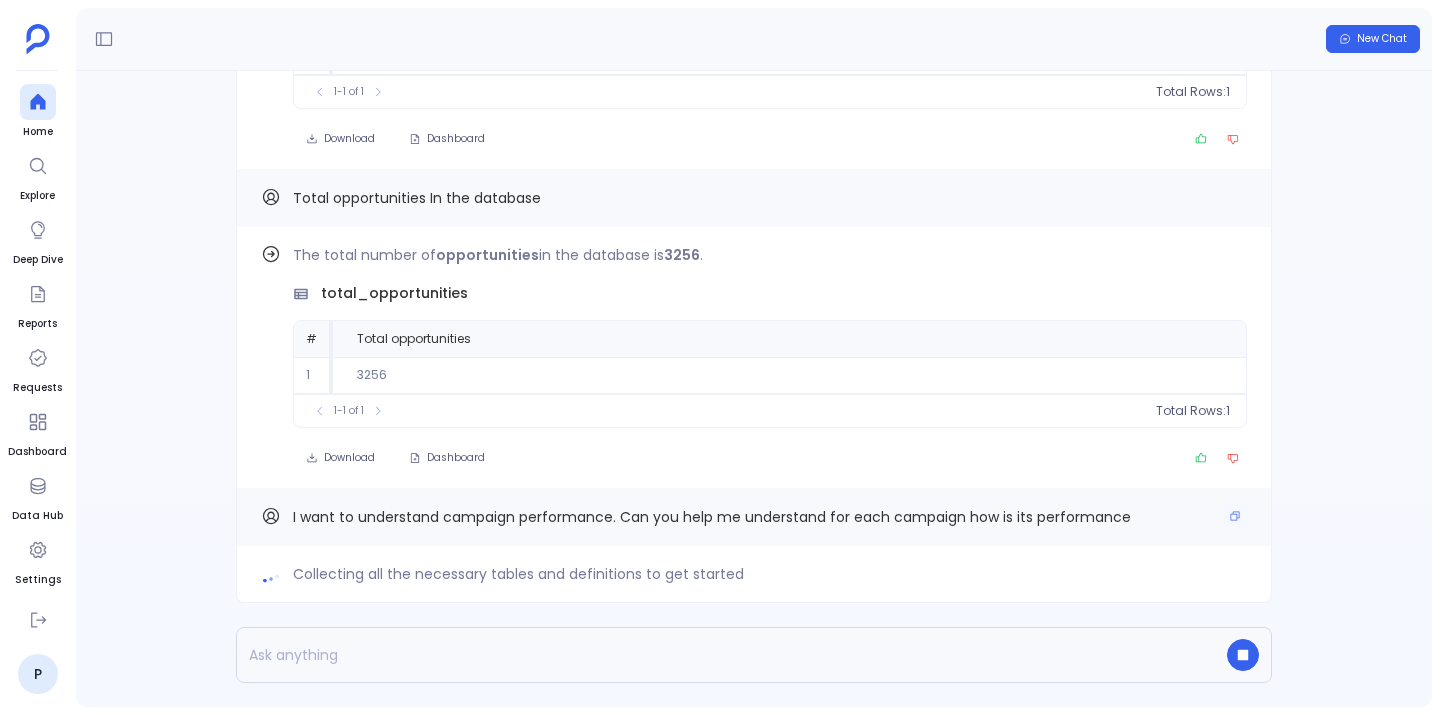 click on "I want to understand campaign performance. Can you help me understand for each campaign how is its performance" at bounding box center [754, 517] 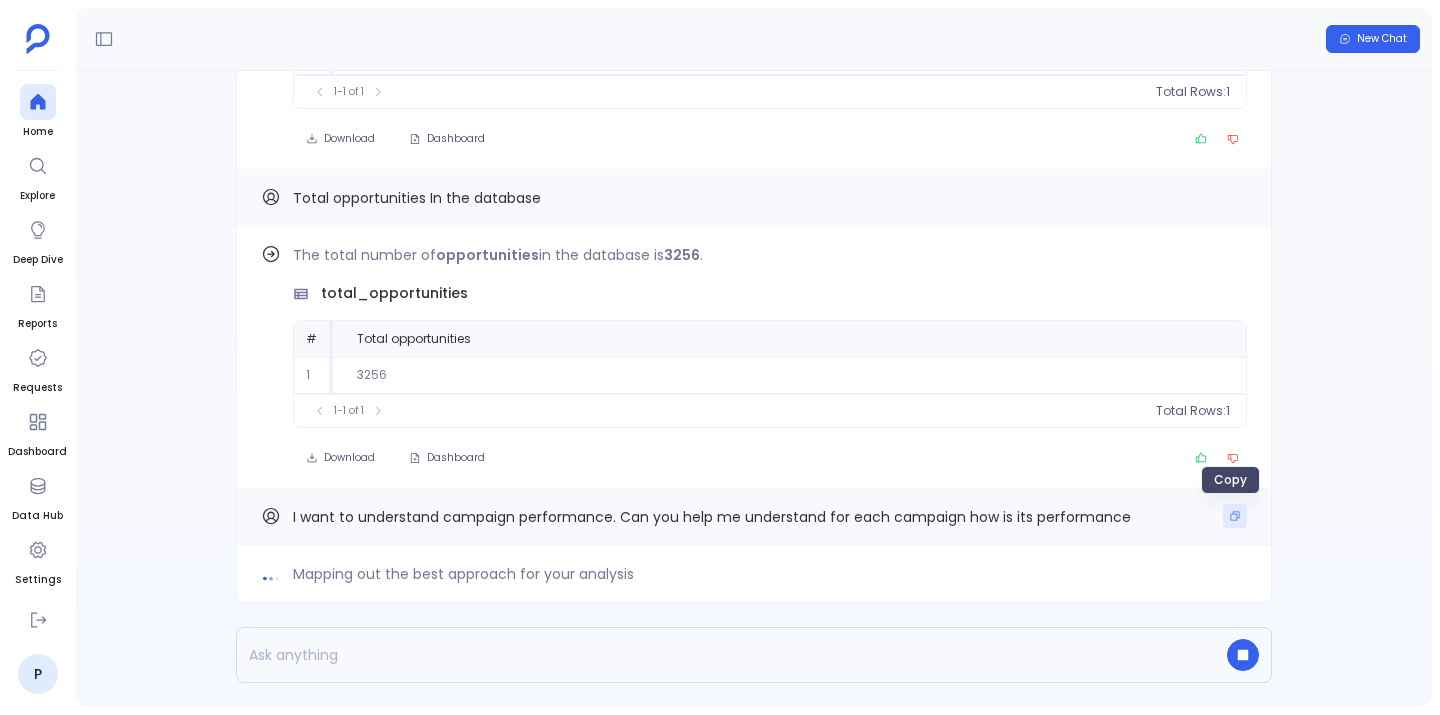 click 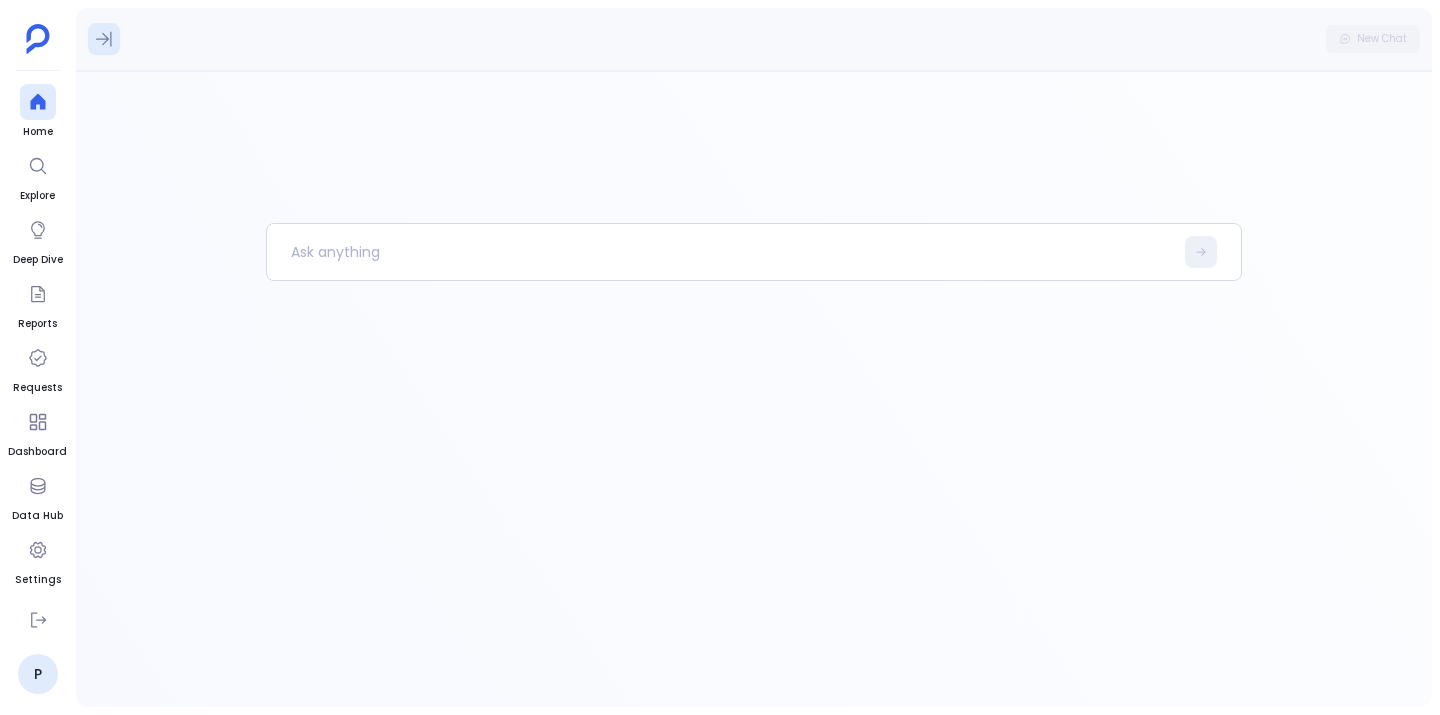 click 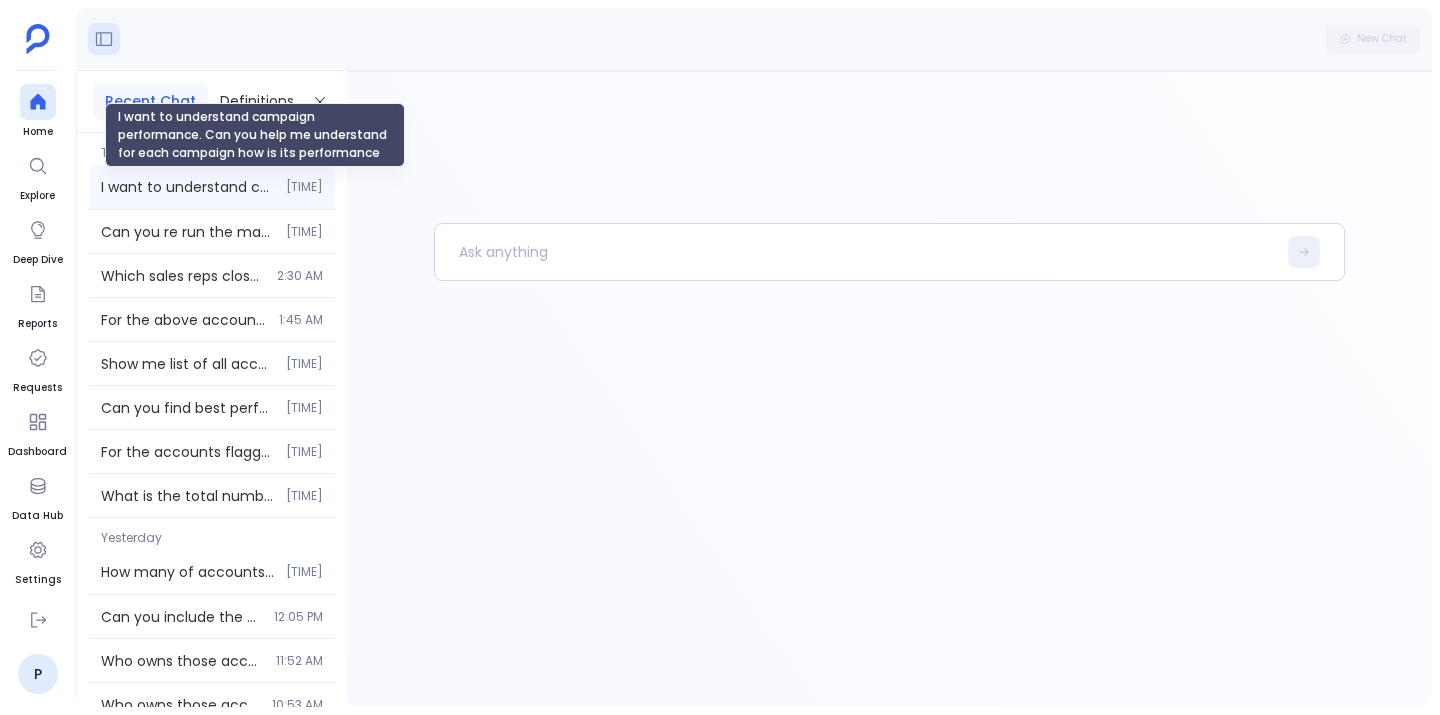 click on "I want to understand campaign performance. Can you help me understand for each campaign how is its performance" at bounding box center (187, 187) 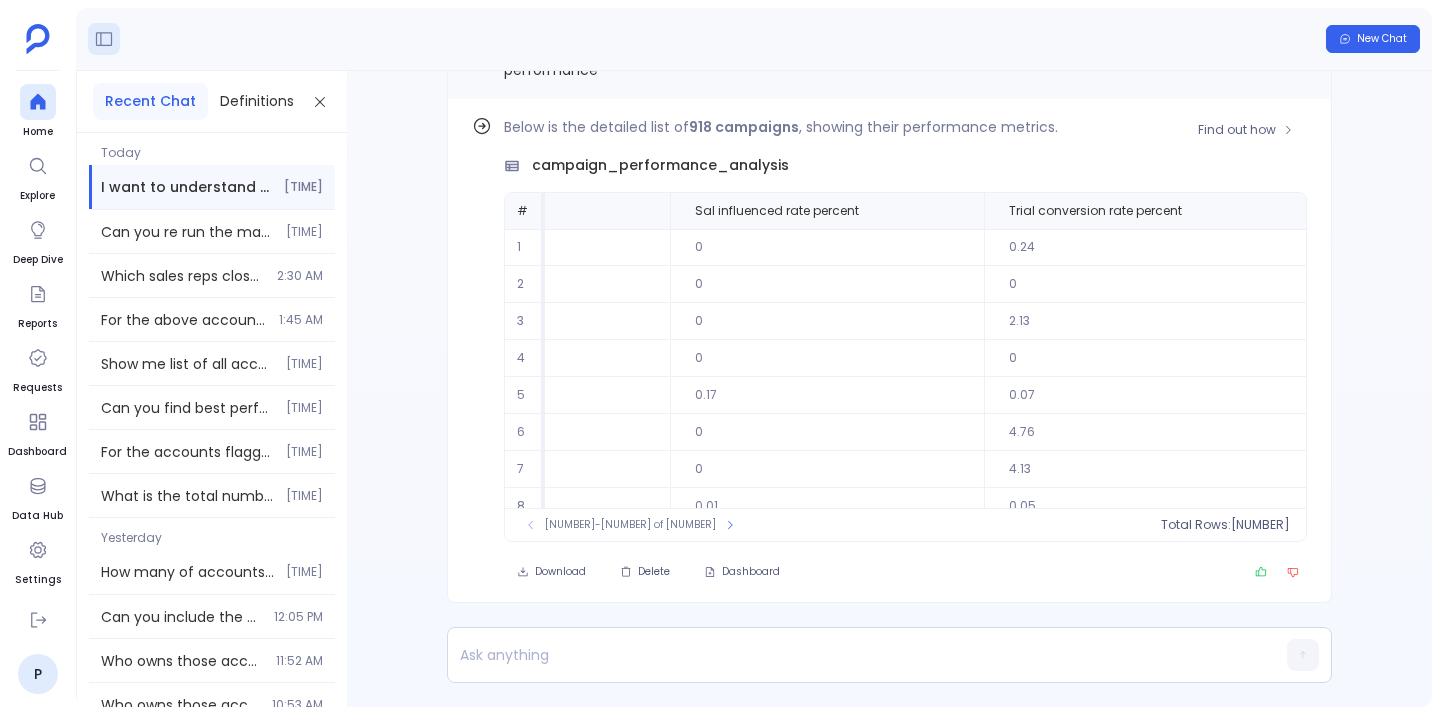 scroll, scrollTop: 0, scrollLeft: 2817, axis: horizontal 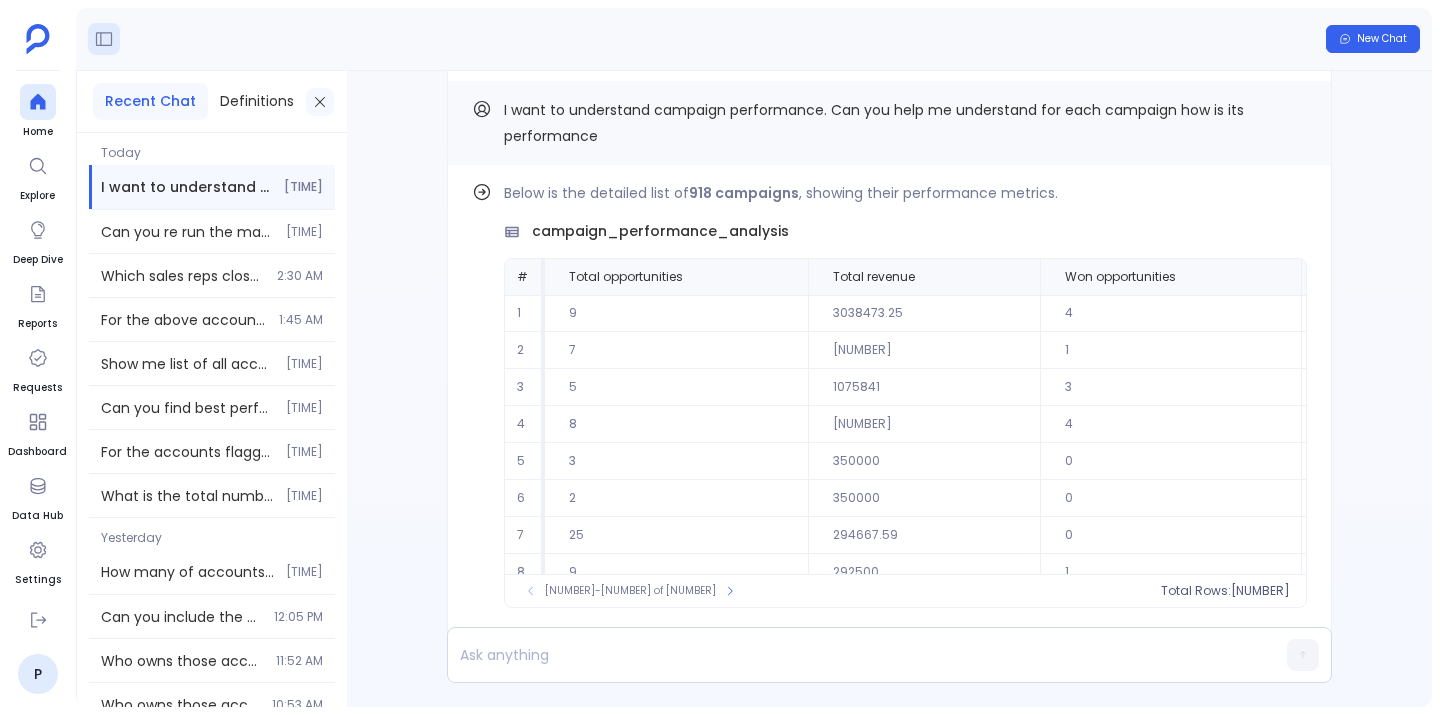click 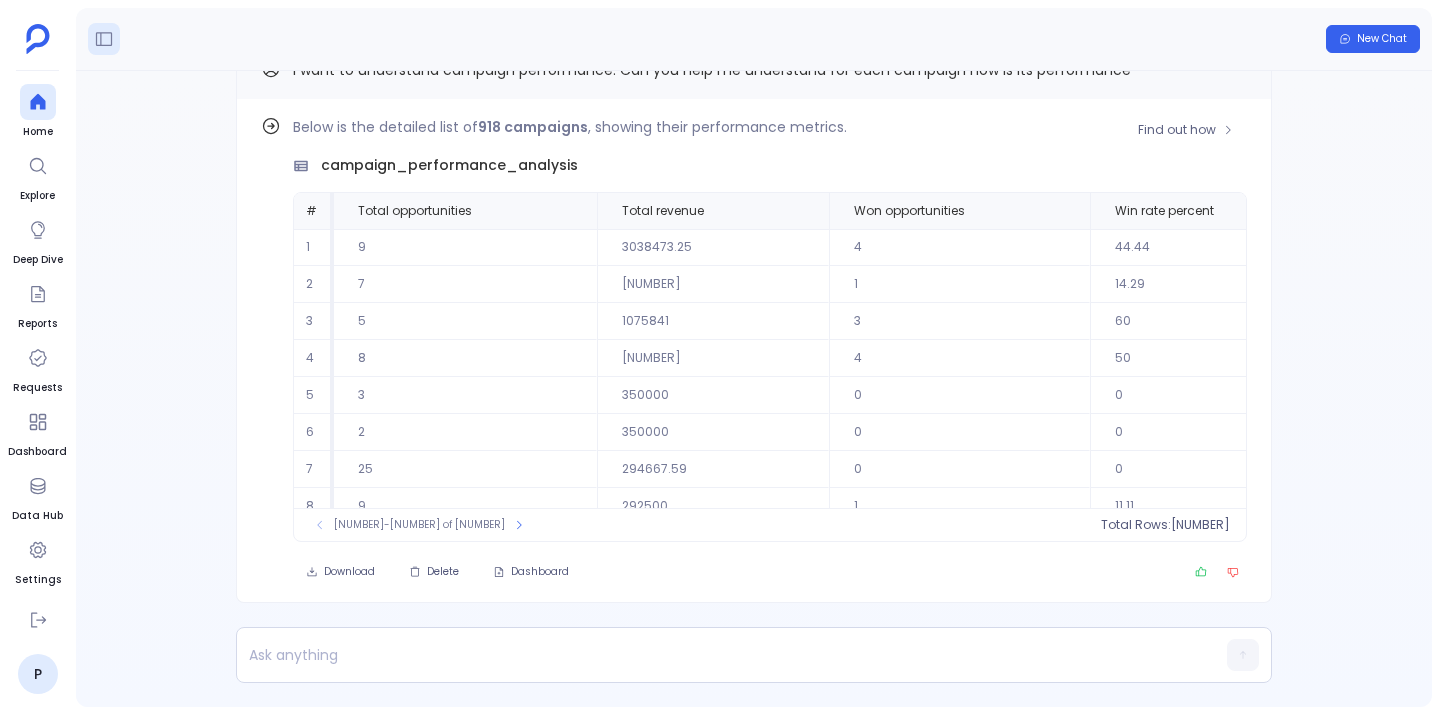 scroll, scrollTop: 0, scrollLeft: 0, axis: both 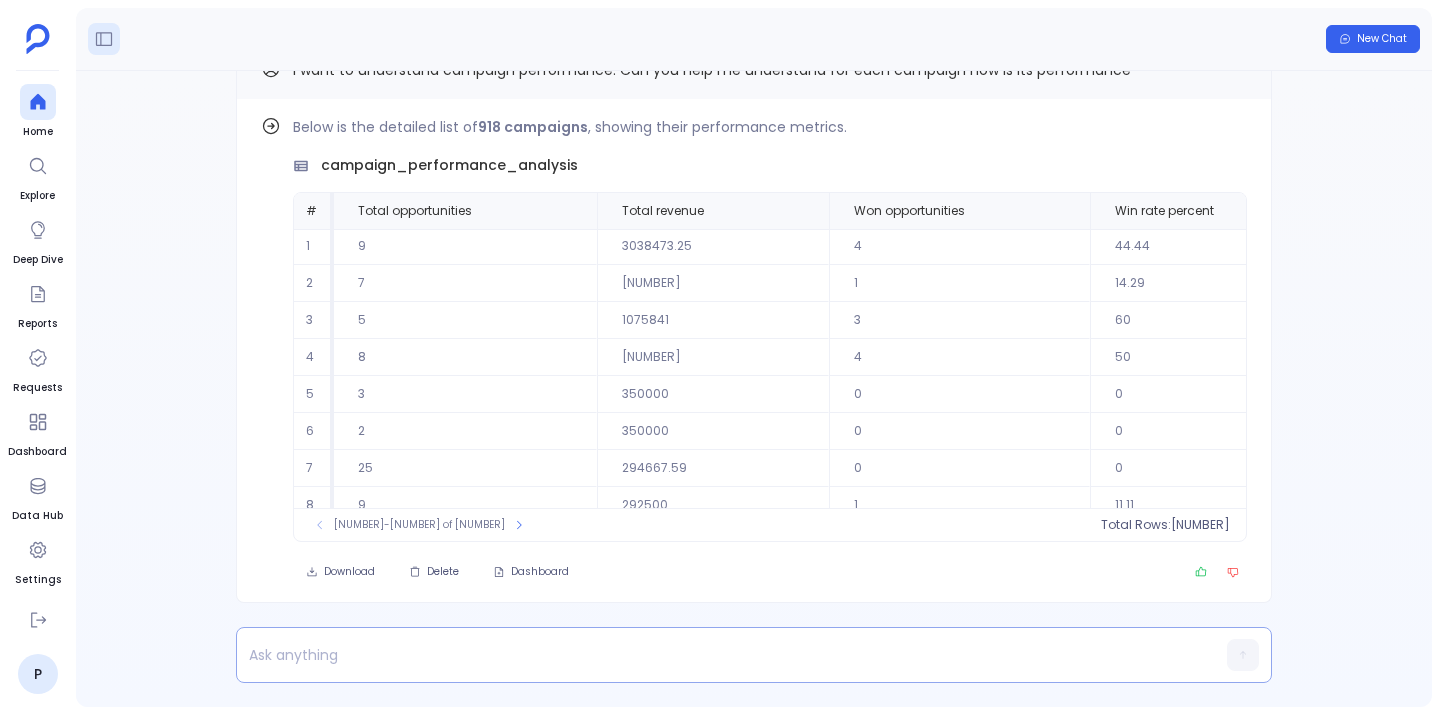 click at bounding box center [715, 655] 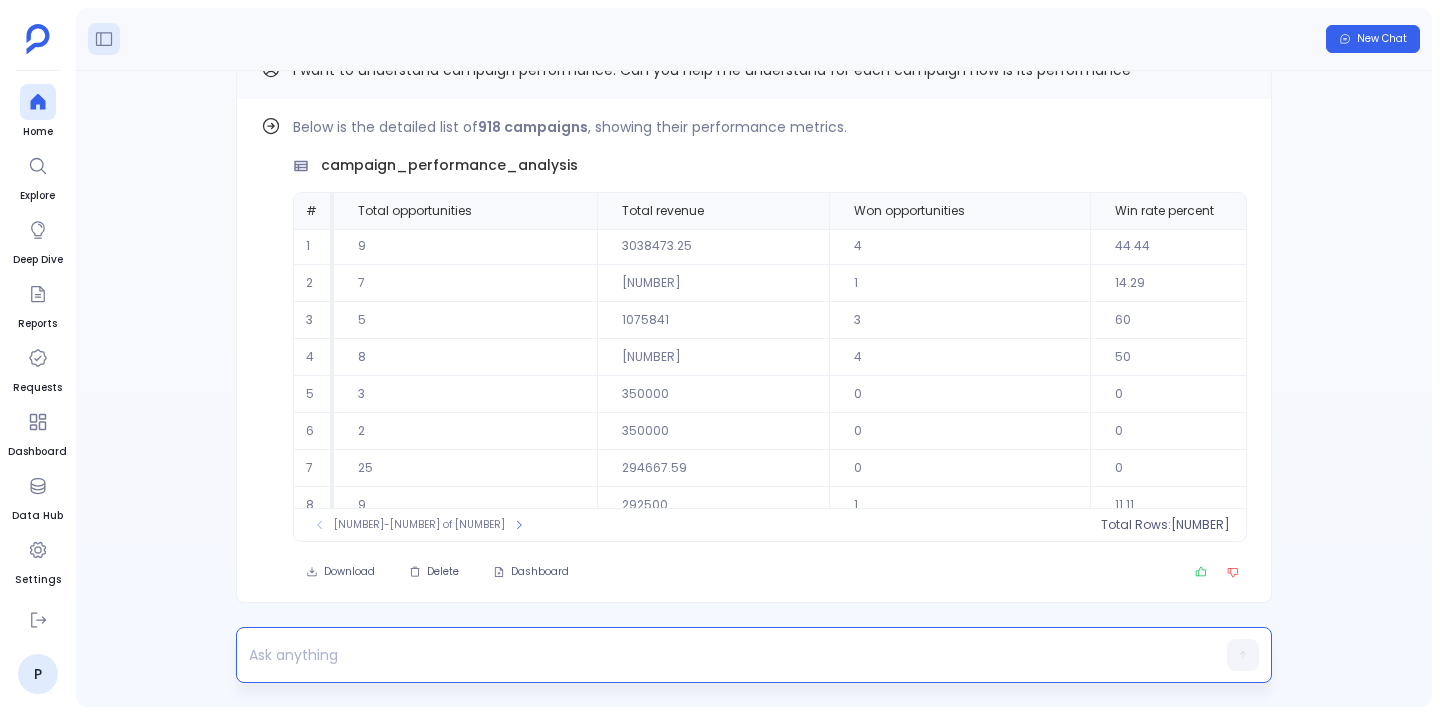 type 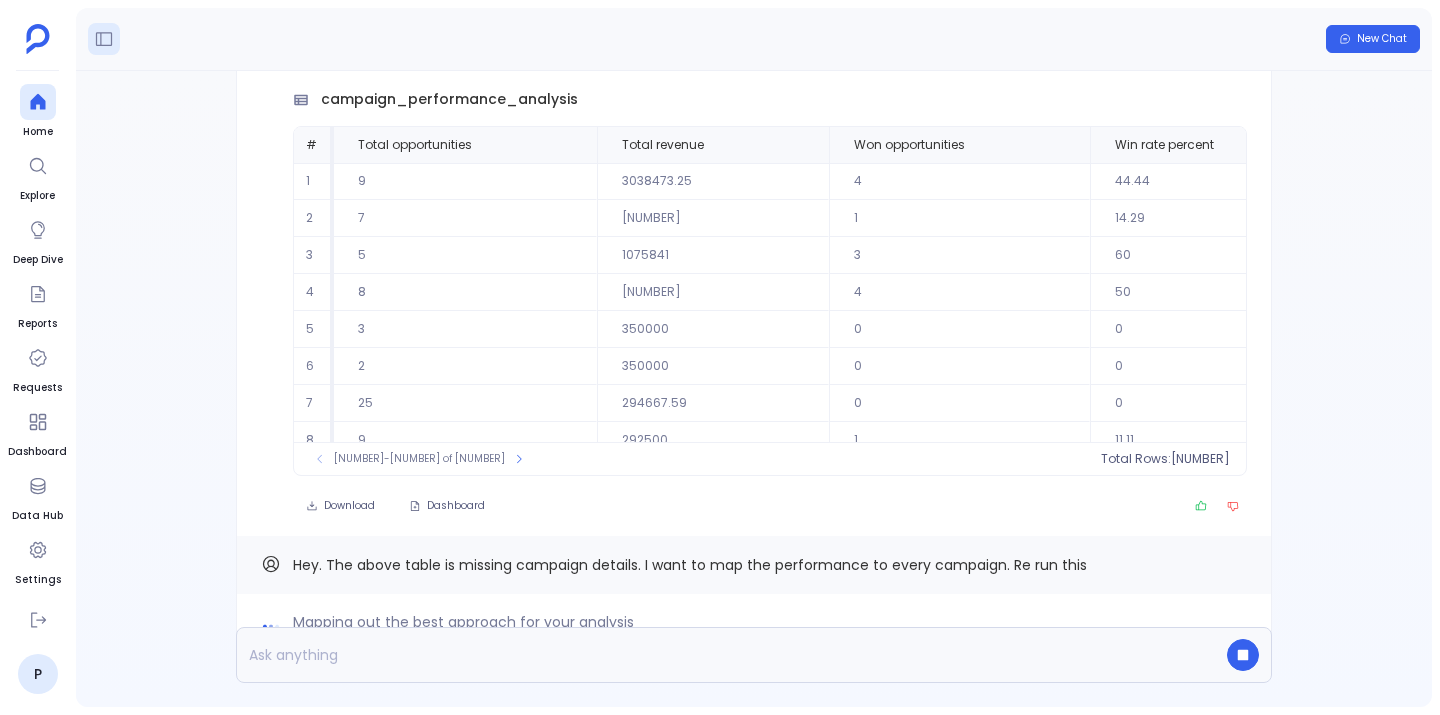 scroll, scrollTop: -68, scrollLeft: 0, axis: vertical 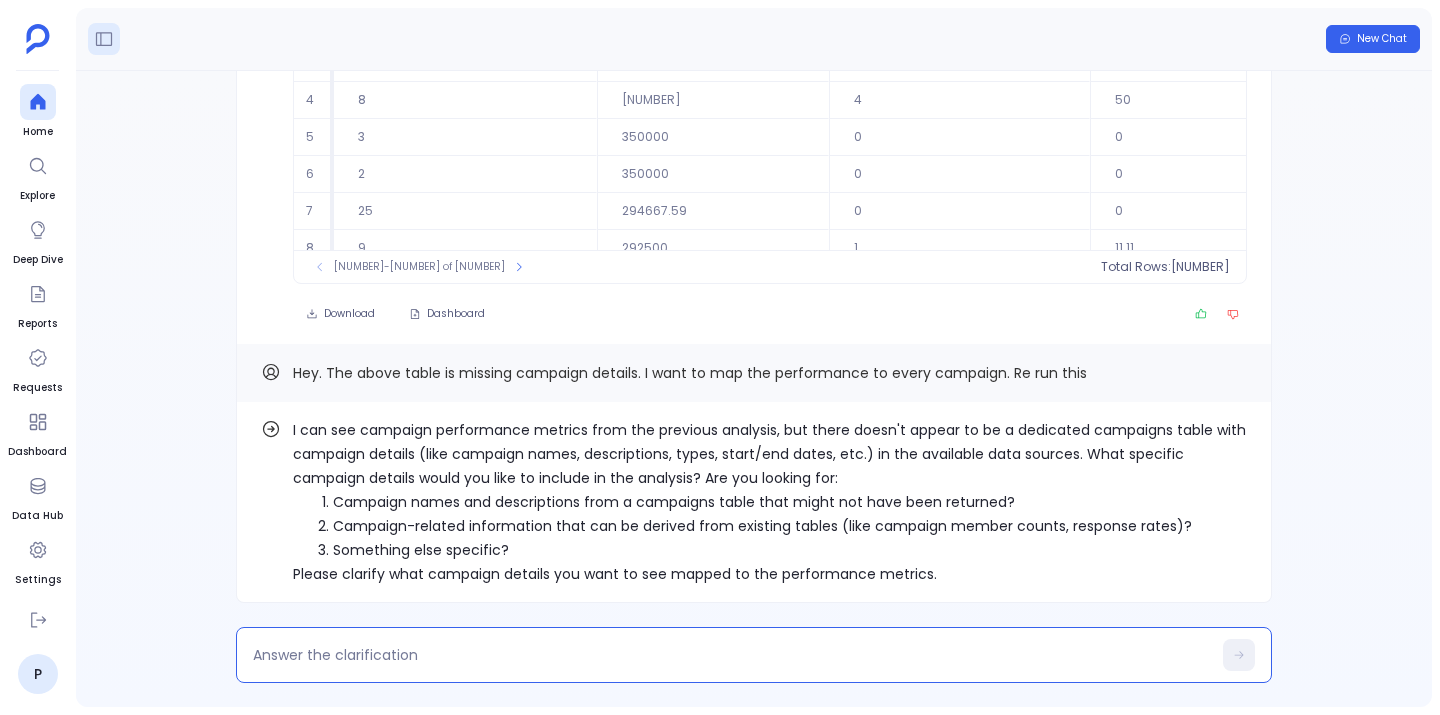 click at bounding box center [732, 655] 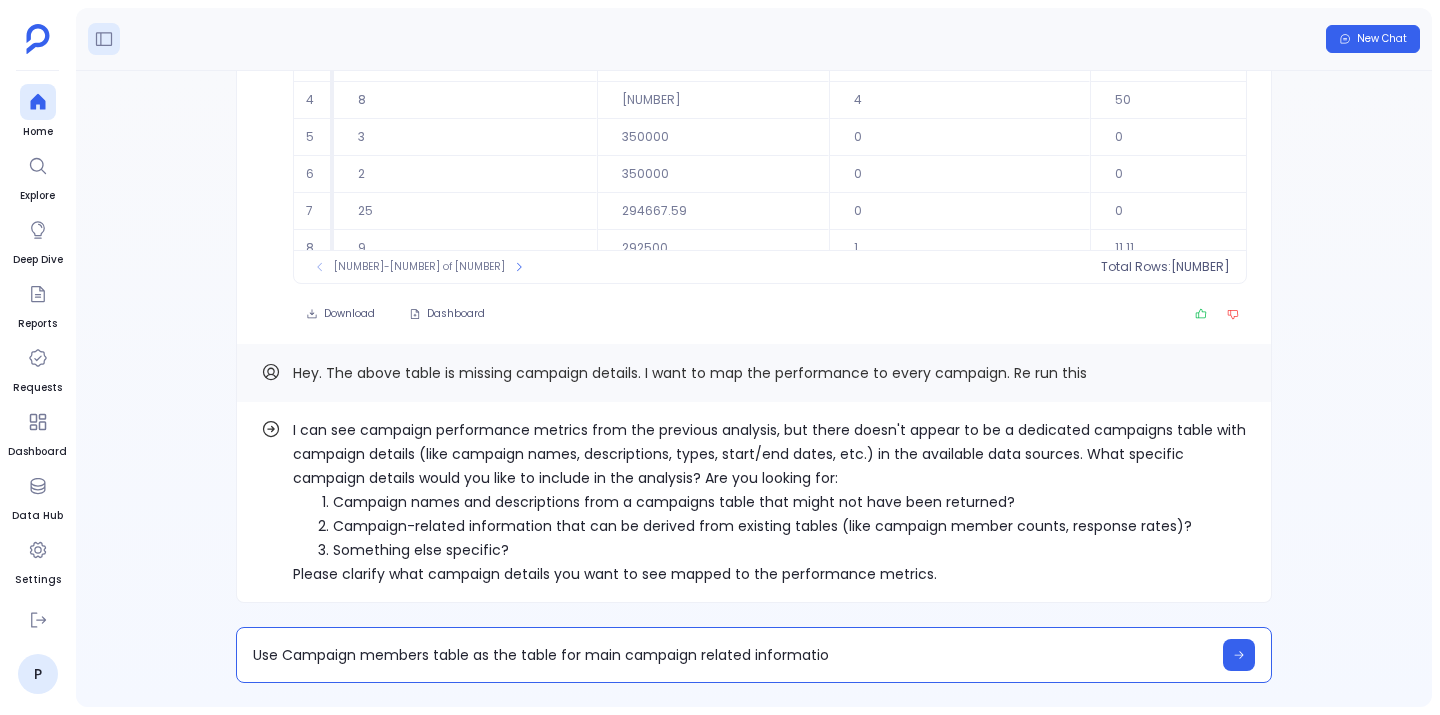 type on "Use Campaign members table as the table for main campaign related information" 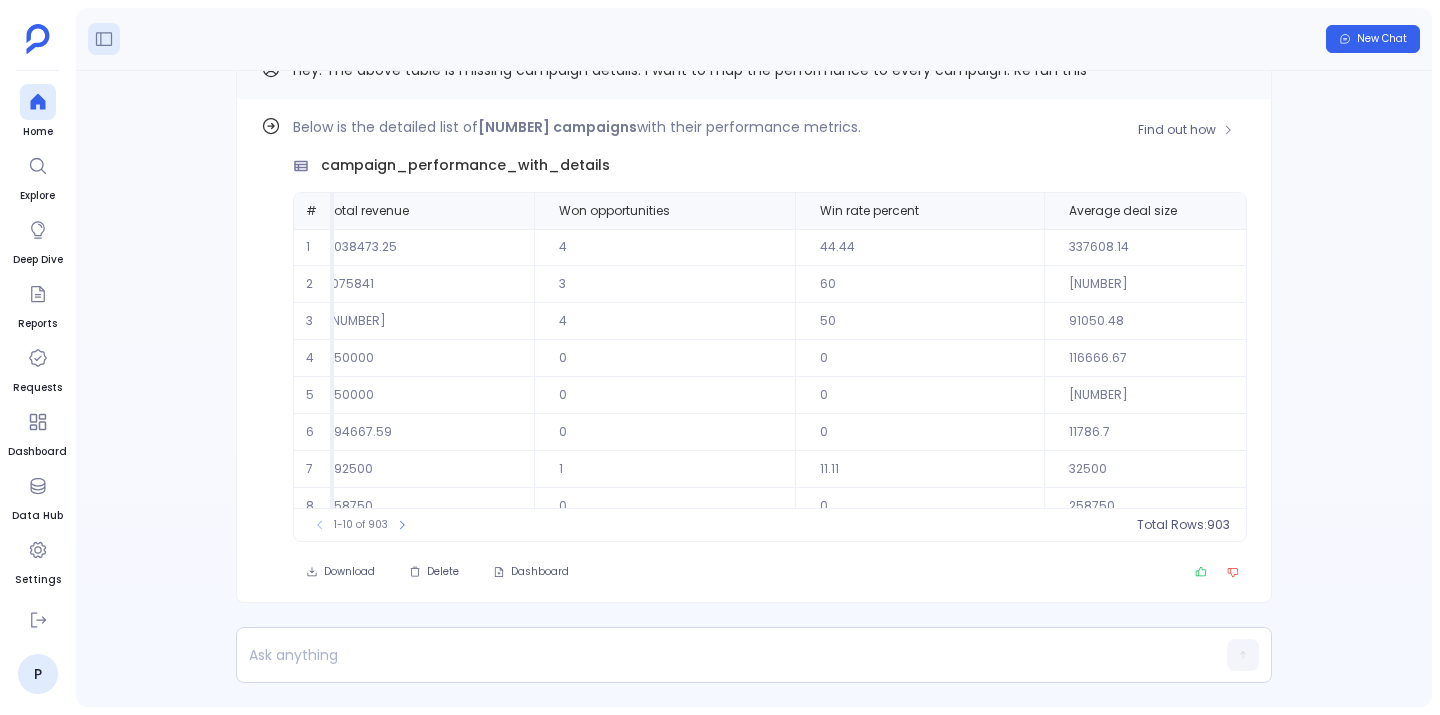 scroll, scrollTop: 0, scrollLeft: 593, axis: horizontal 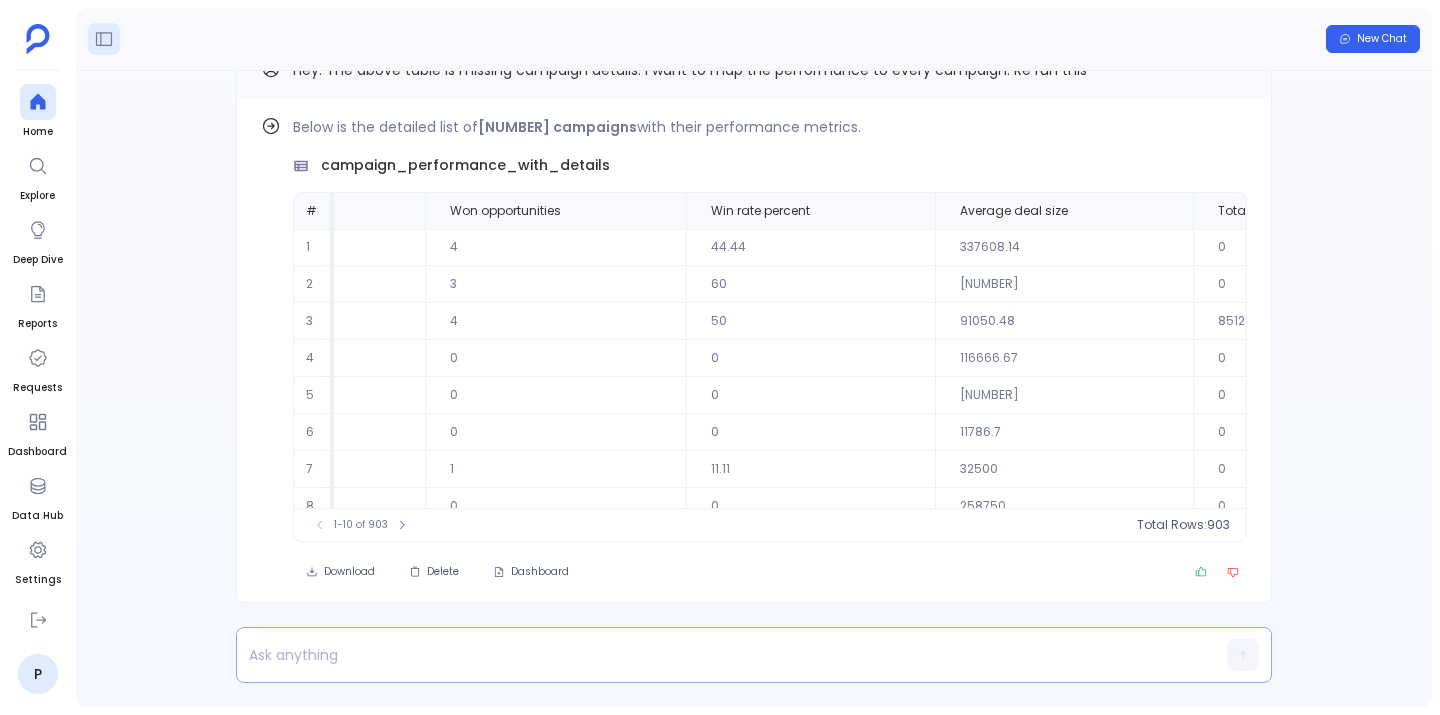 click at bounding box center (715, 655) 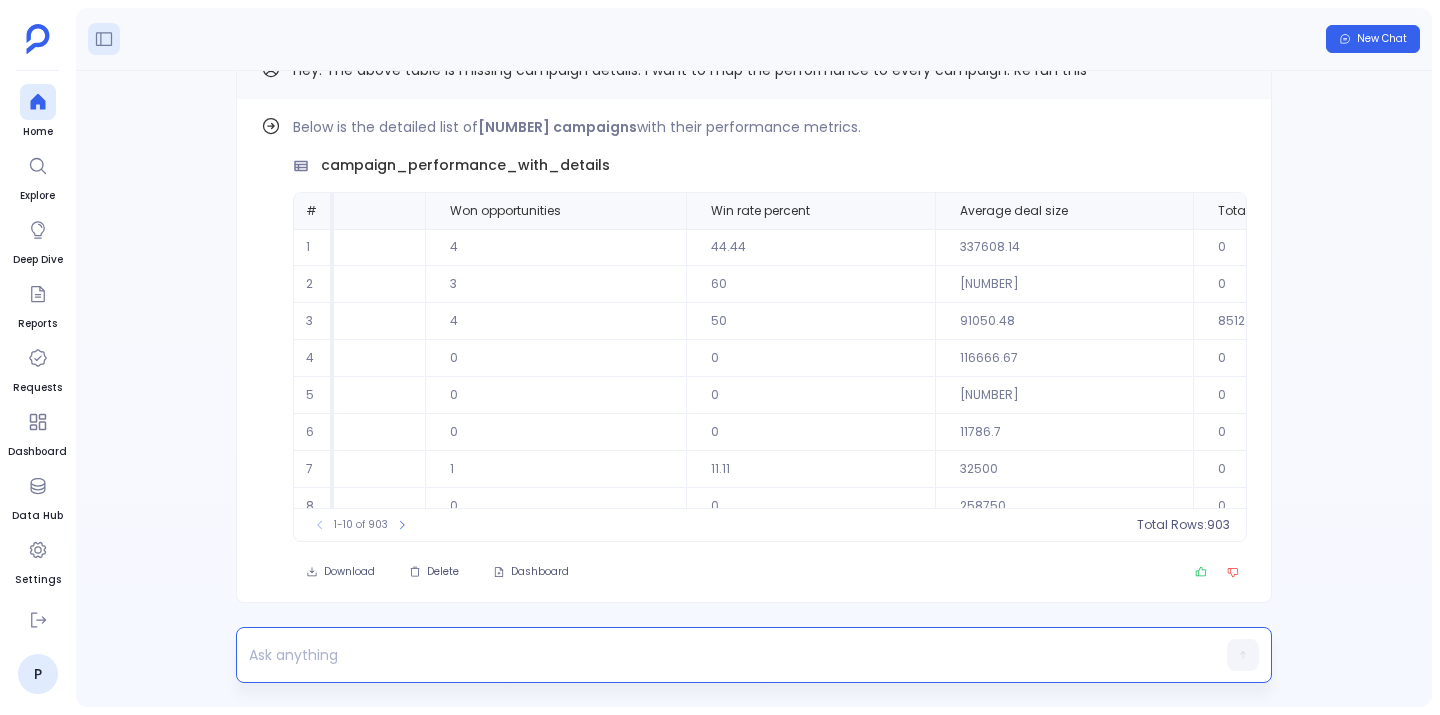 type 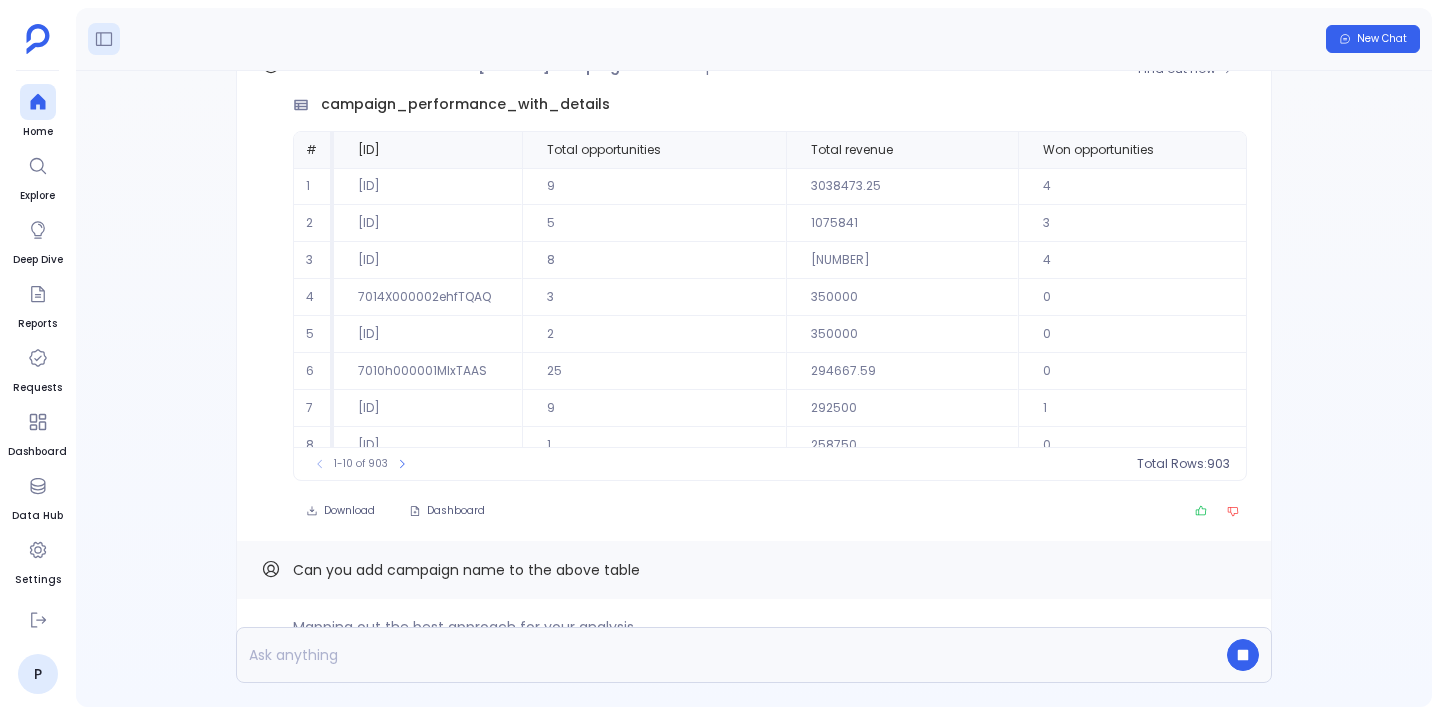scroll, scrollTop: -54, scrollLeft: 0, axis: vertical 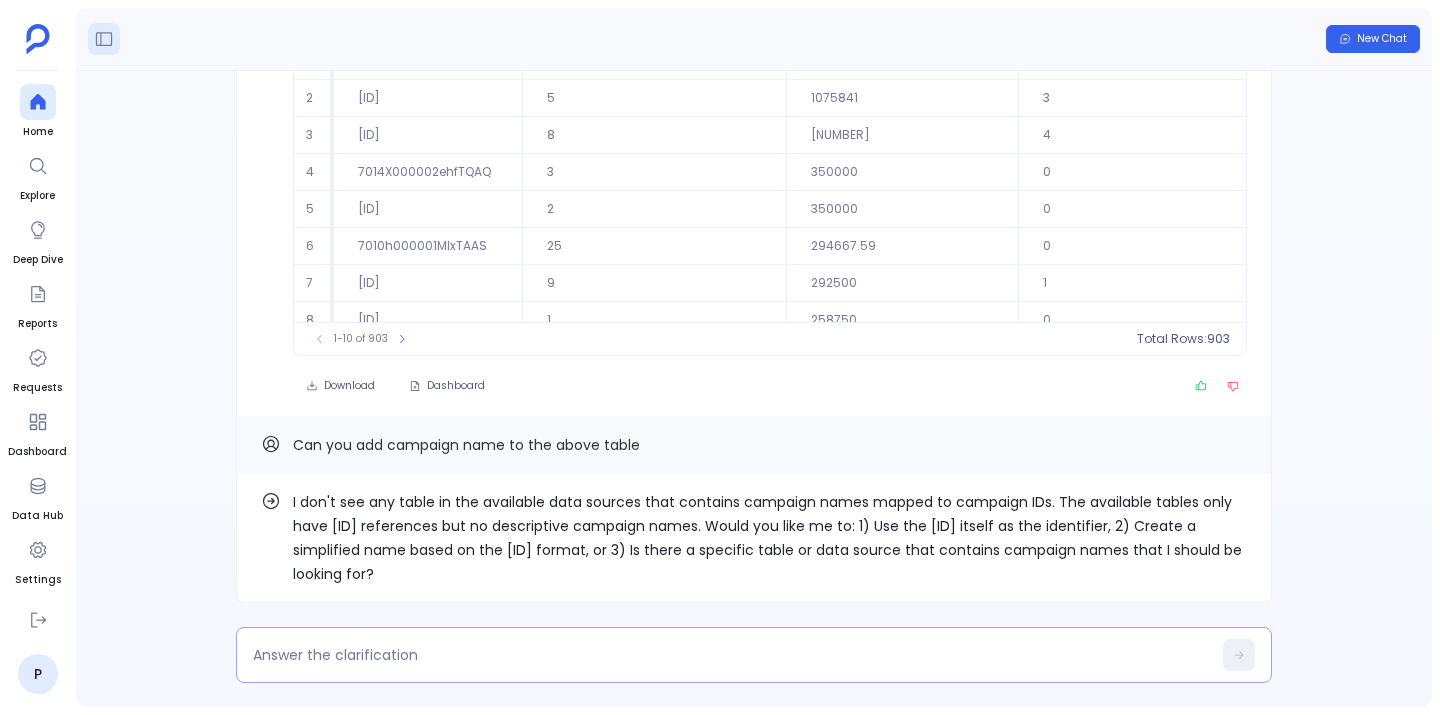 click at bounding box center (732, 655) 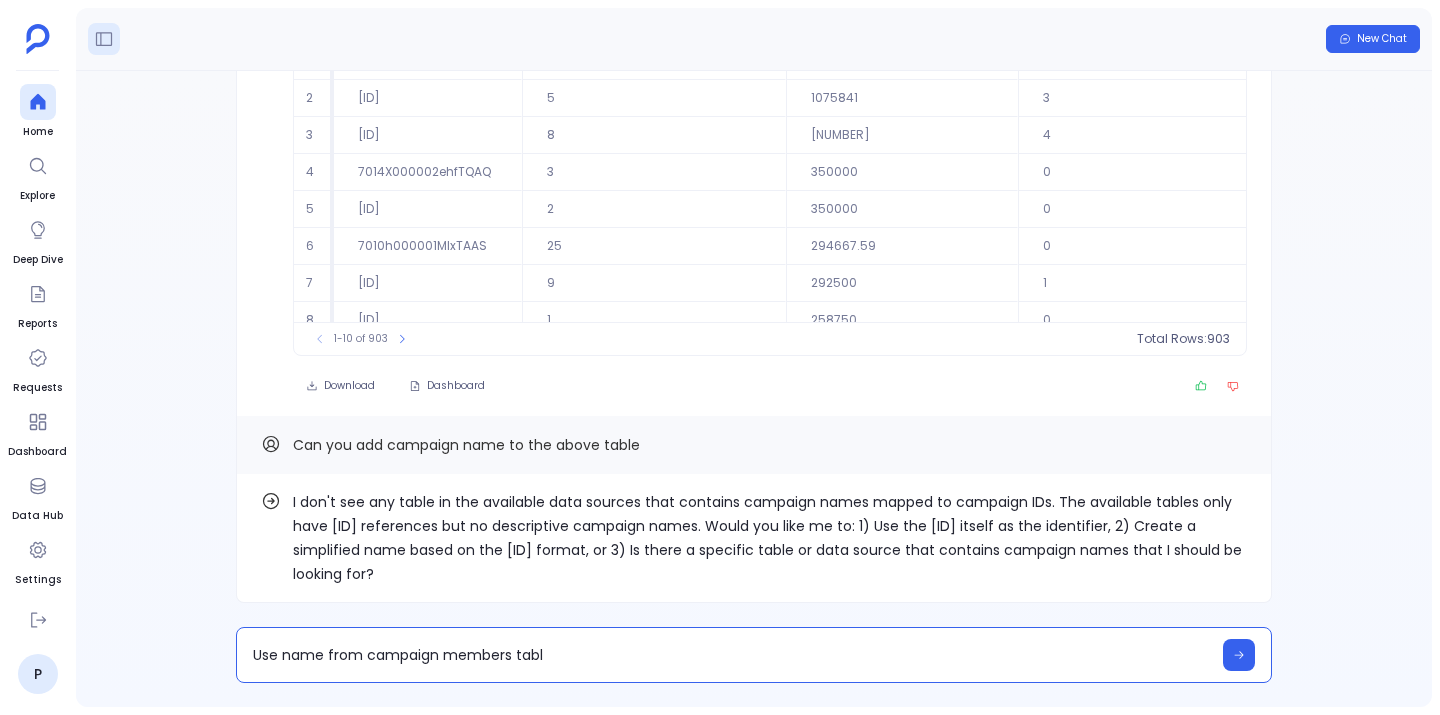 type on "Use name from campaign members table" 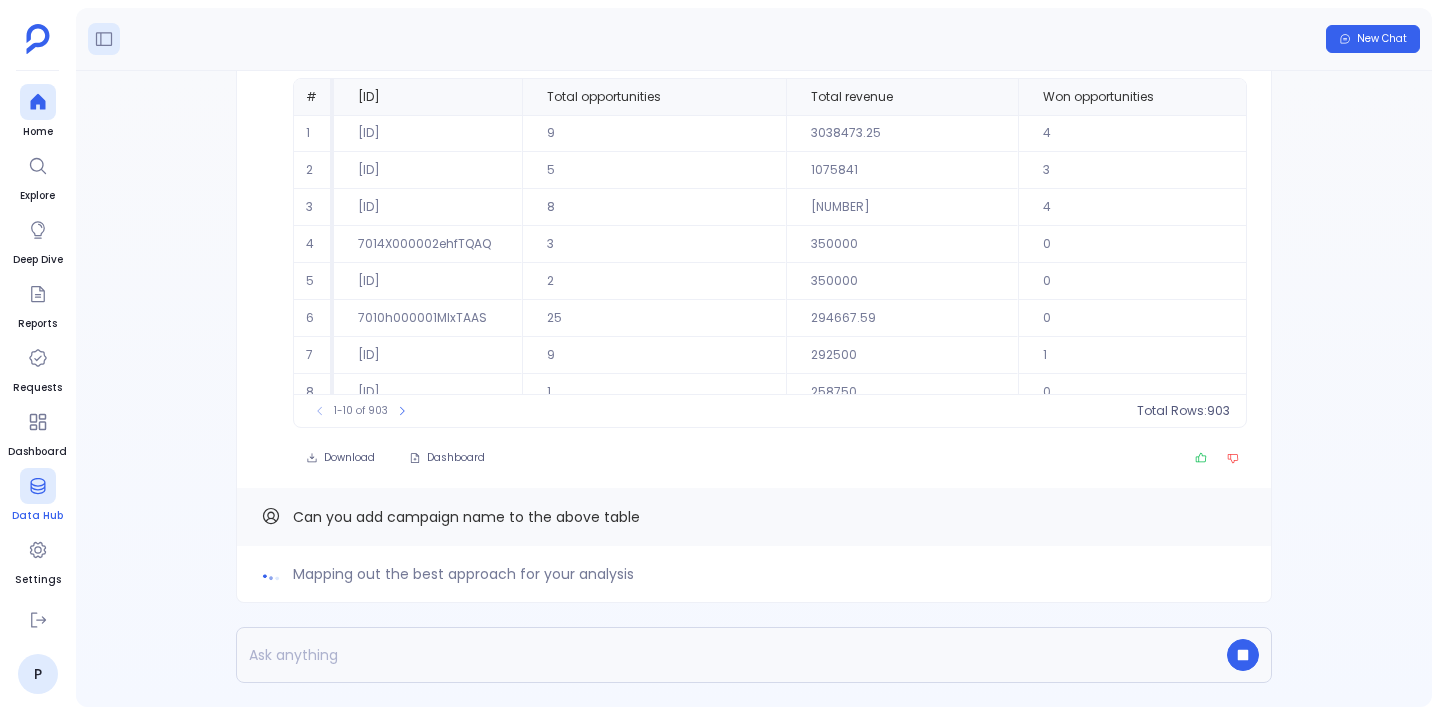 click 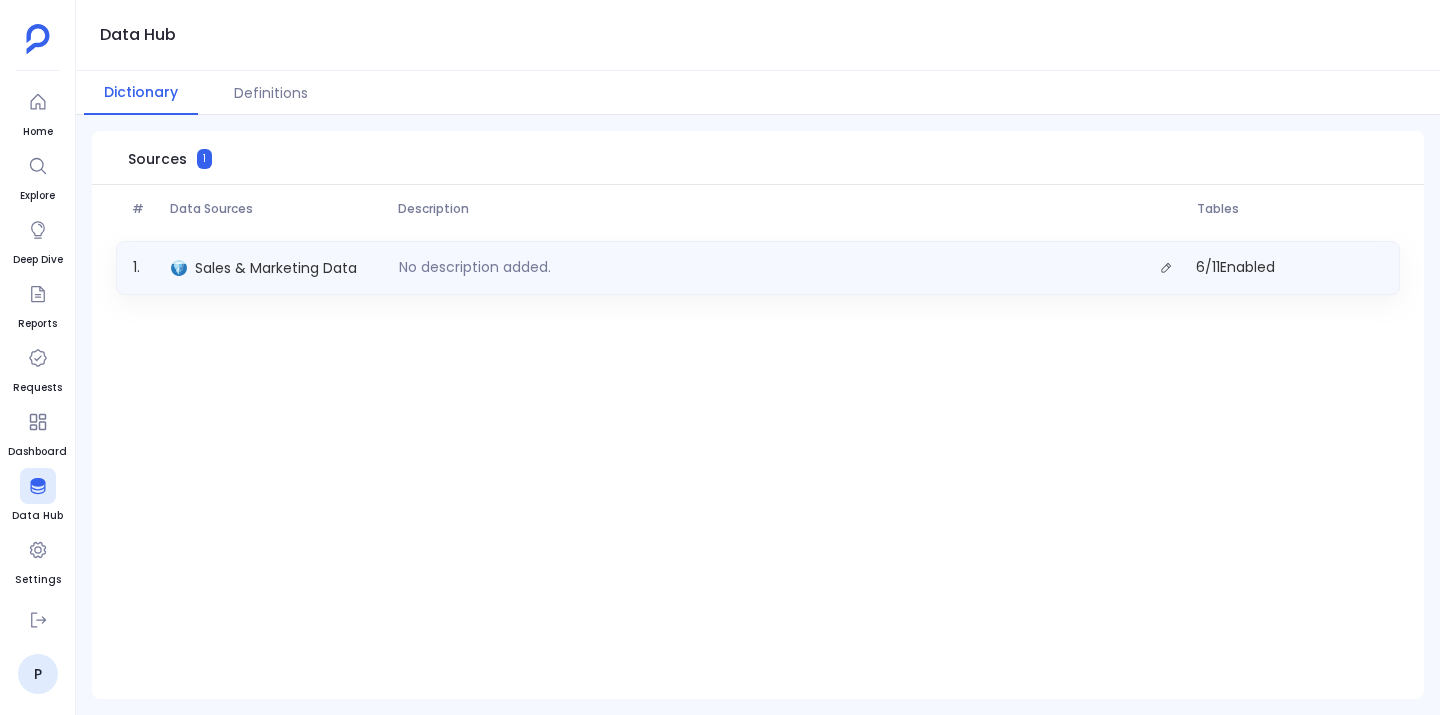 click on "No description added." at bounding box center (475, 267) 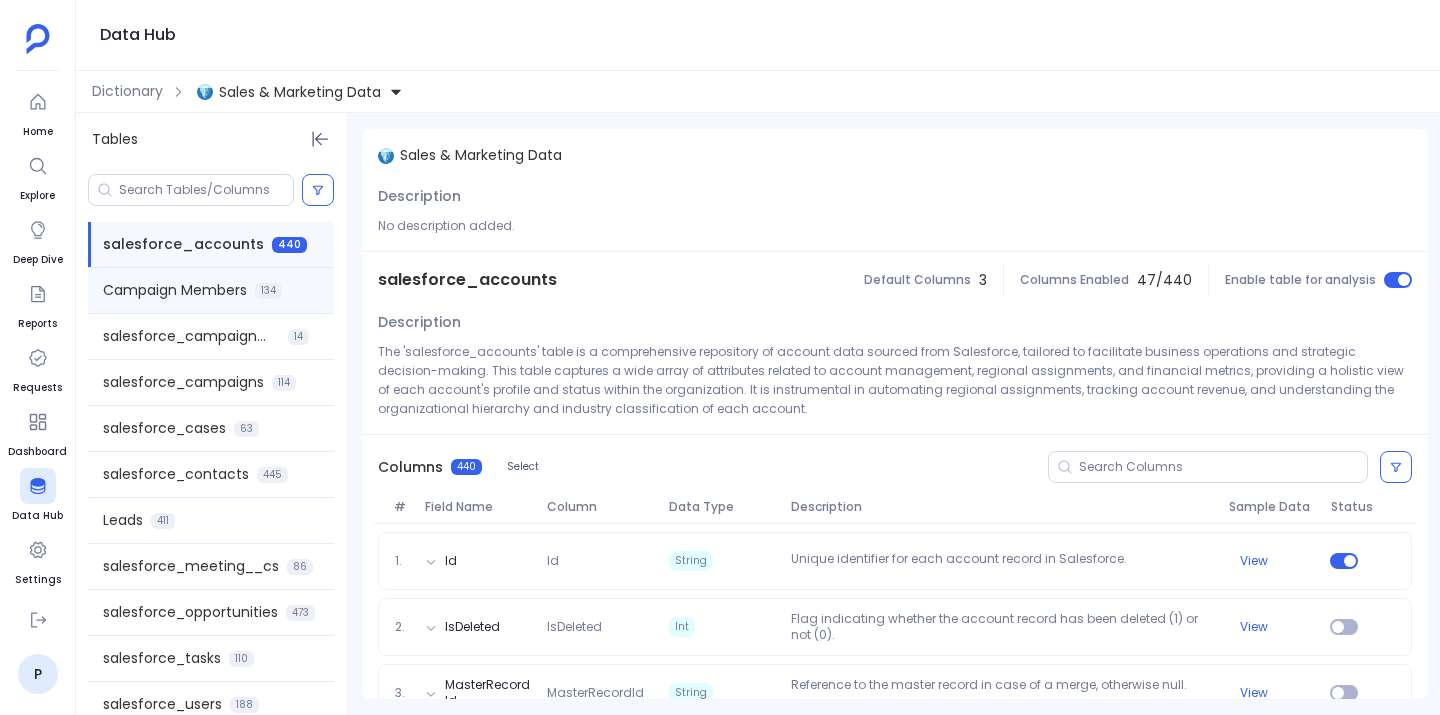 click on "Campaign Members" at bounding box center (175, 290) 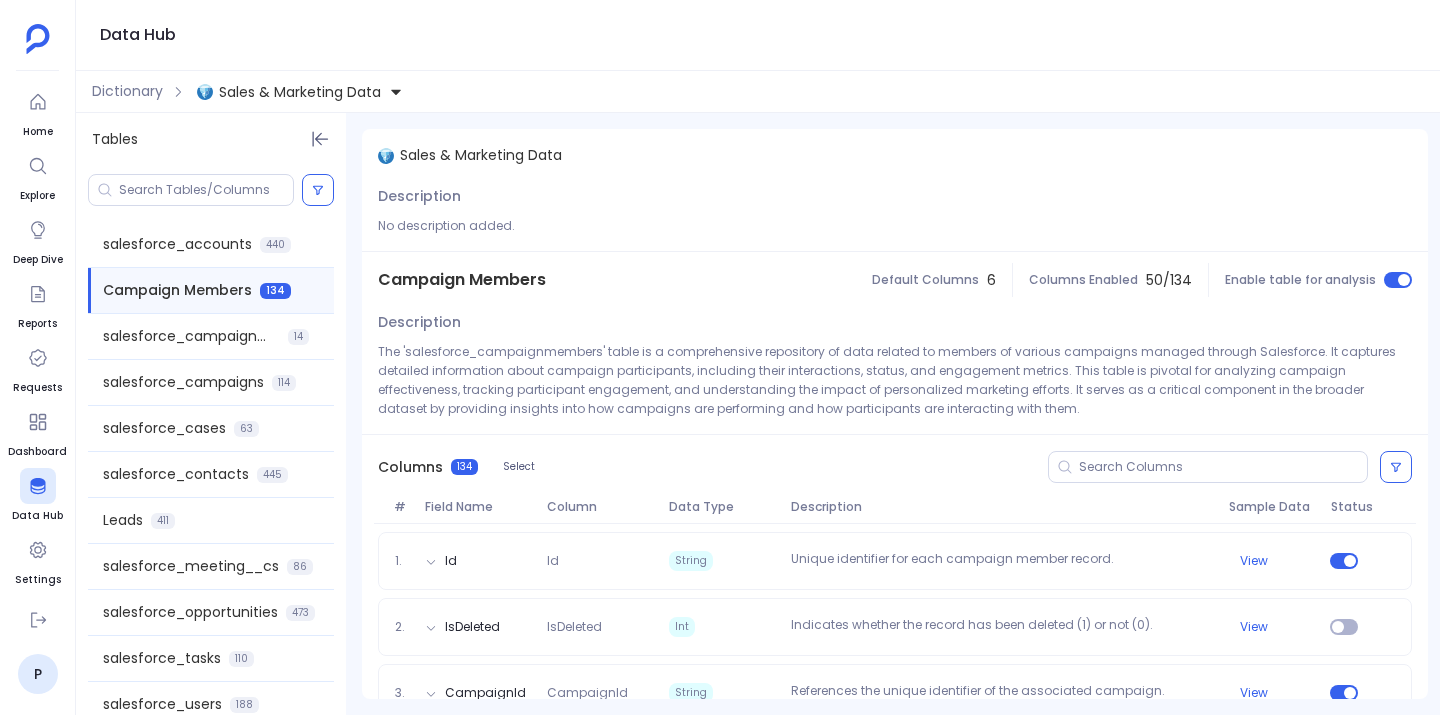 scroll, scrollTop: 0, scrollLeft: 0, axis: both 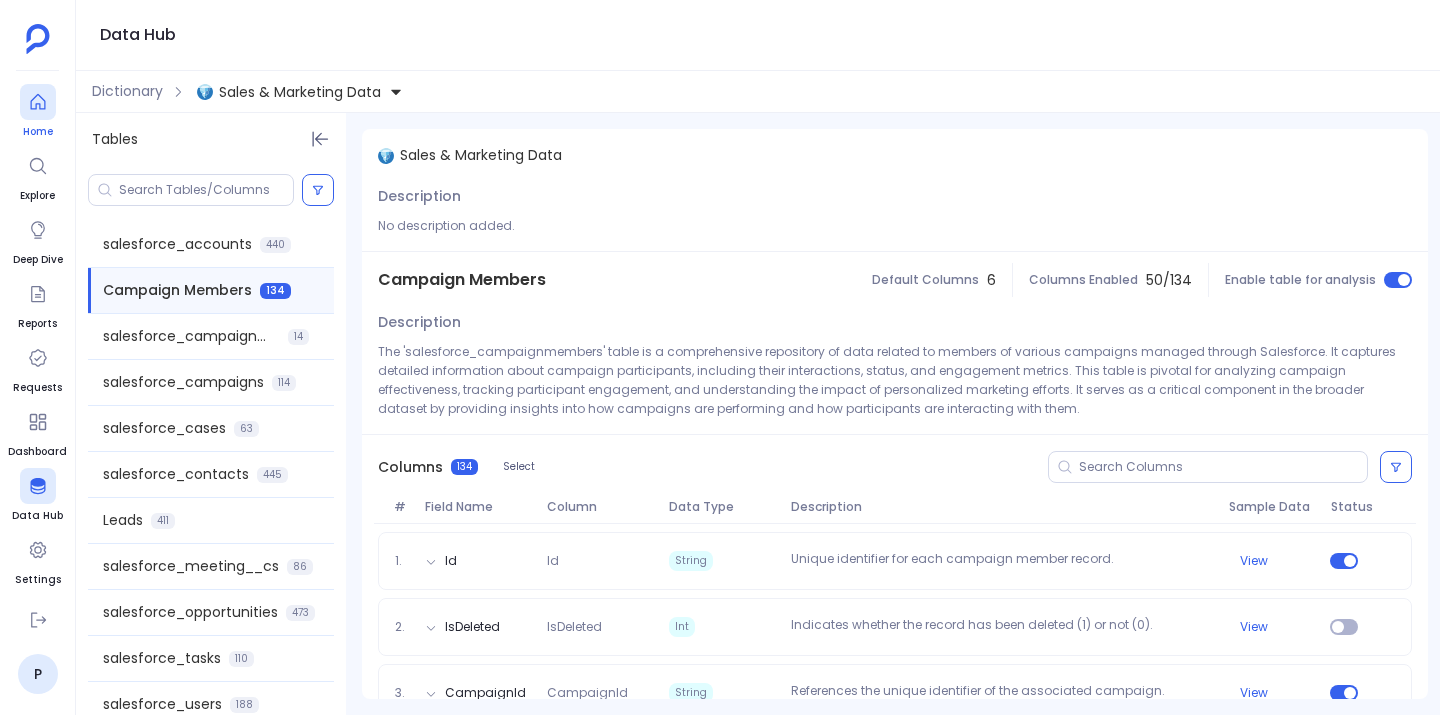 click 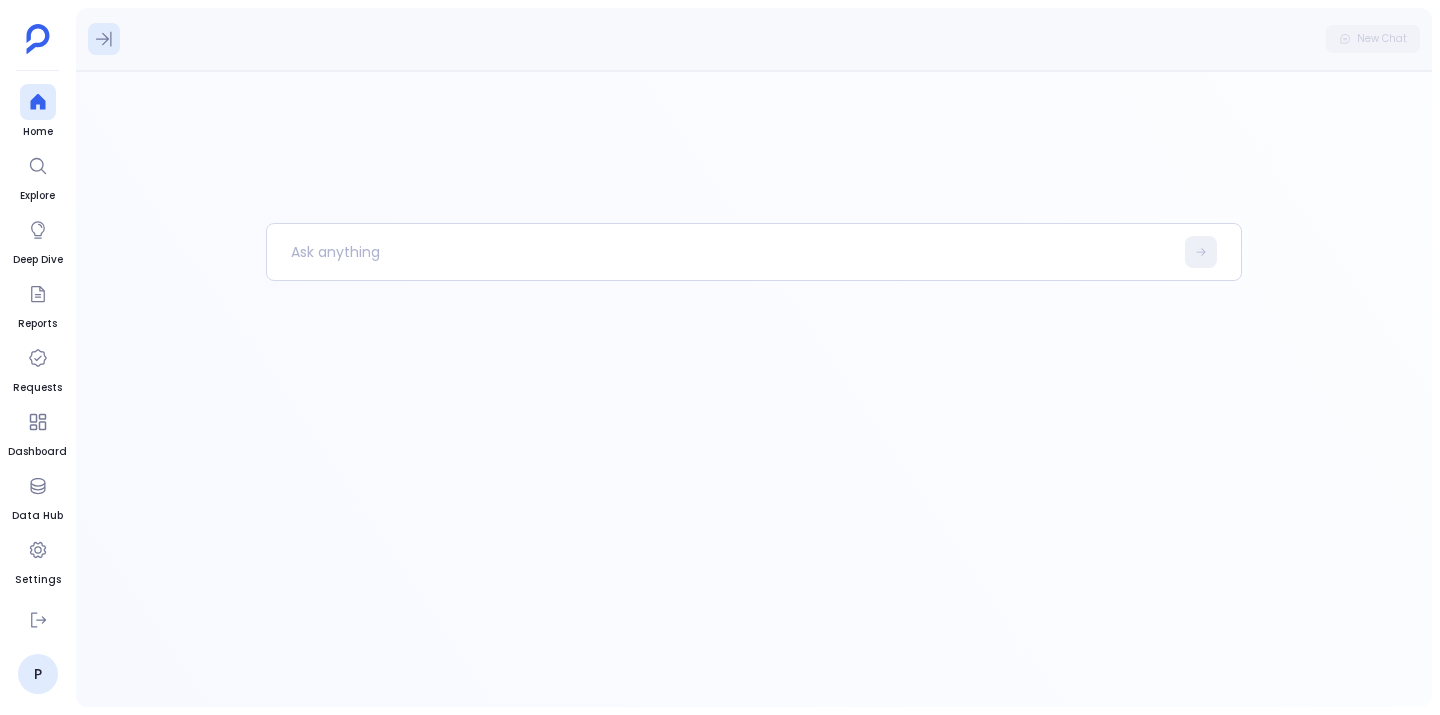 click 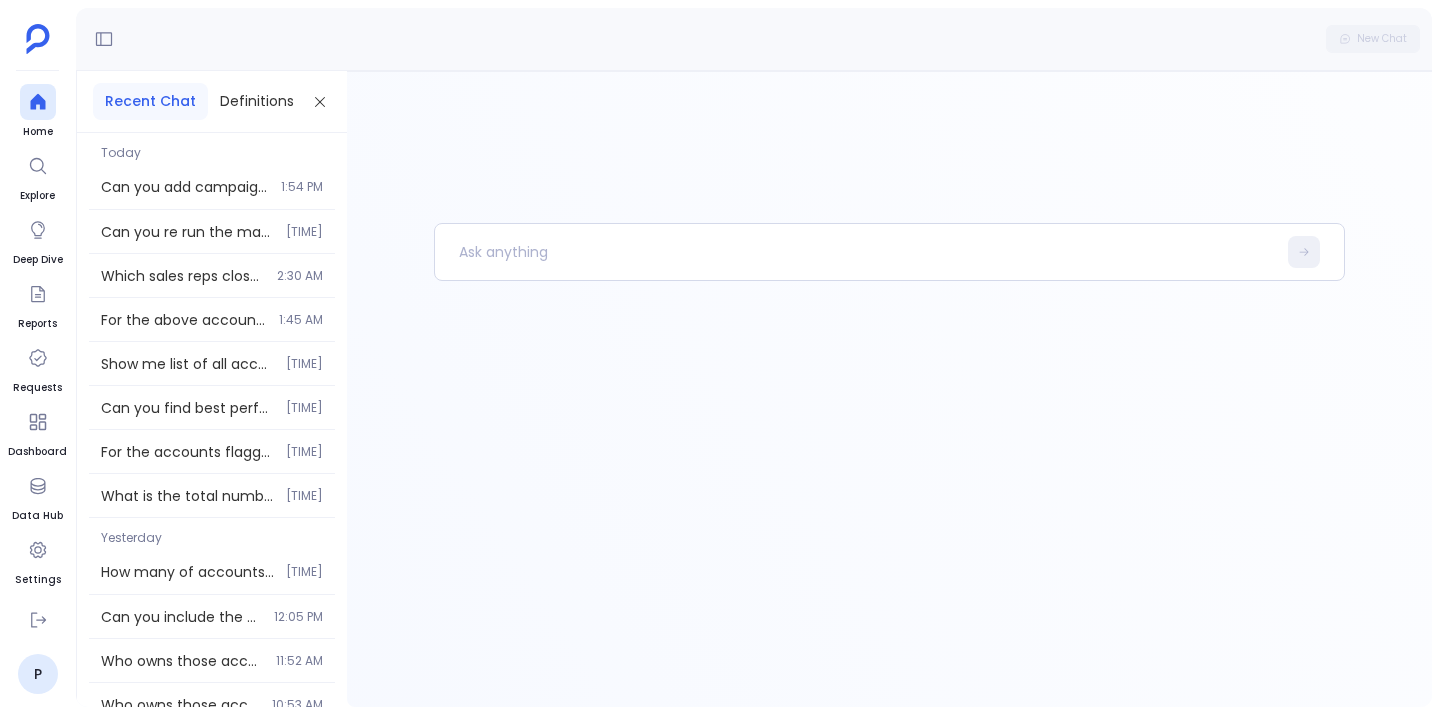 scroll, scrollTop: 0, scrollLeft: 0, axis: both 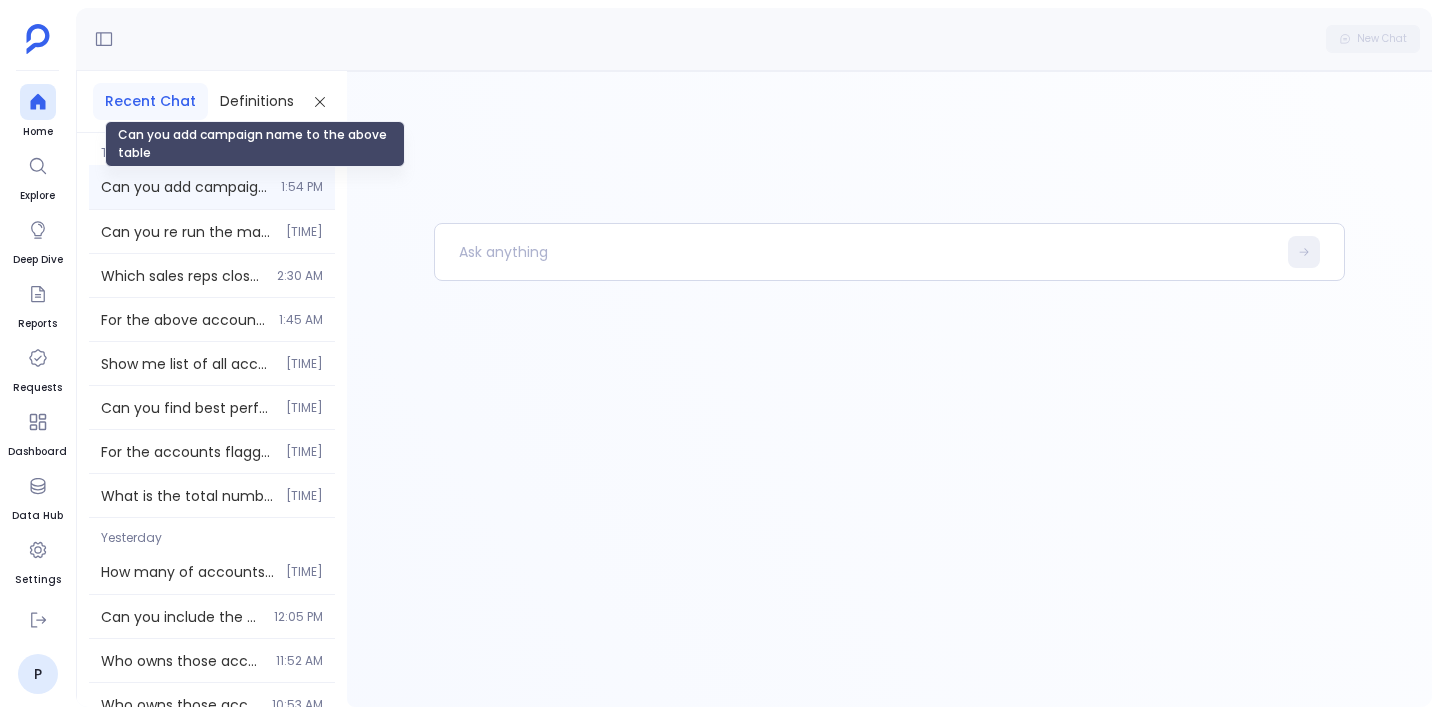 click on "Can you add campaign name to the above table" at bounding box center (185, 187) 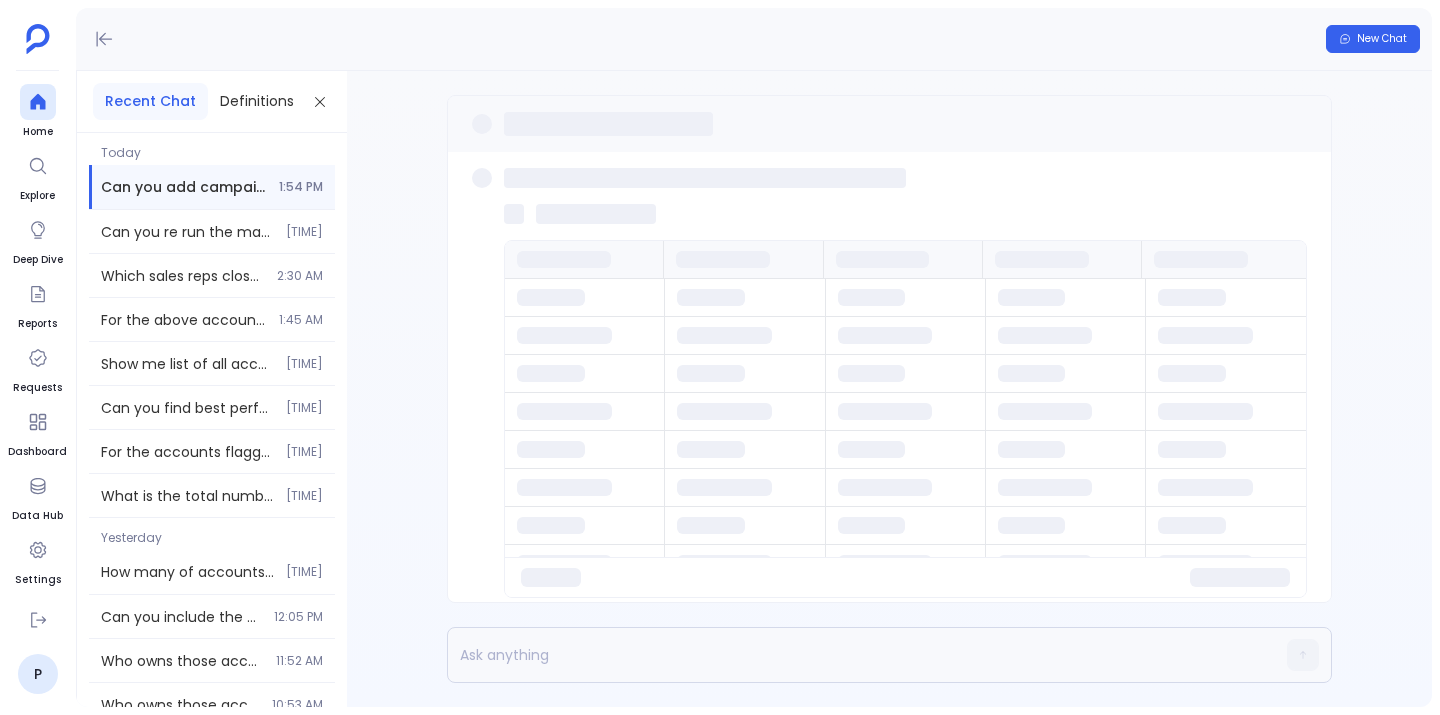 click 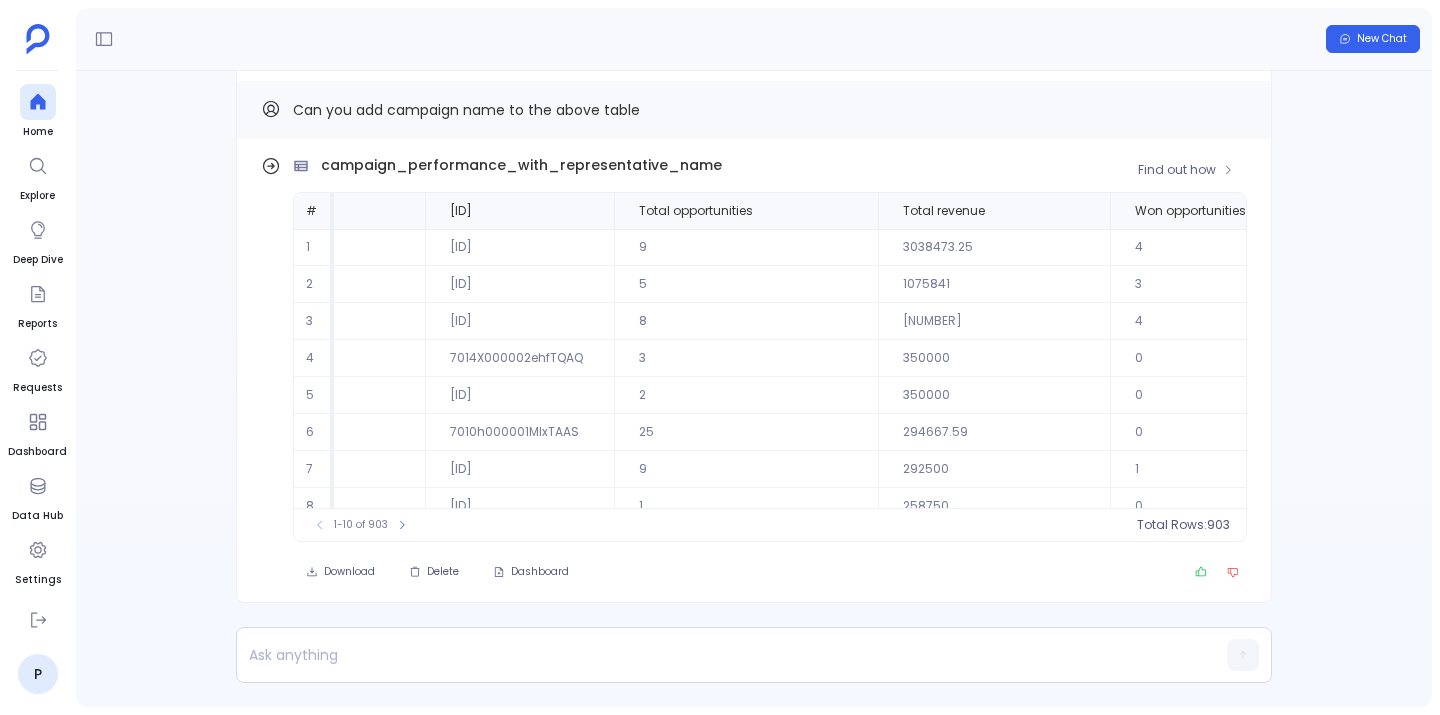 scroll, scrollTop: 0, scrollLeft: 257, axis: horizontal 